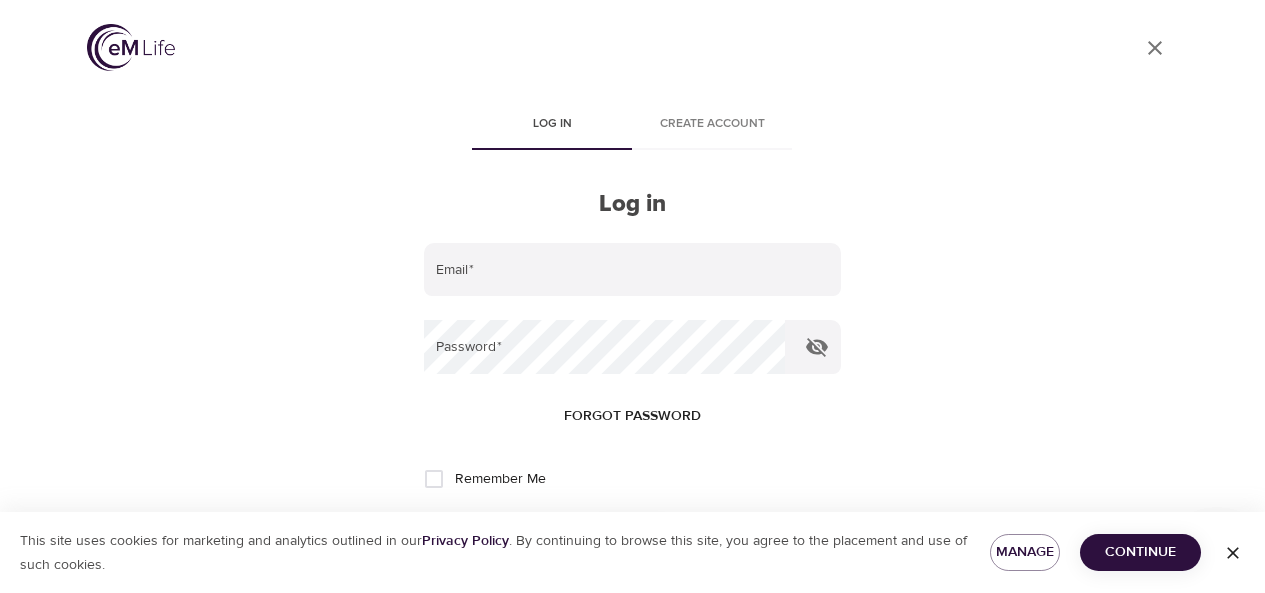 scroll, scrollTop: 0, scrollLeft: 0, axis: both 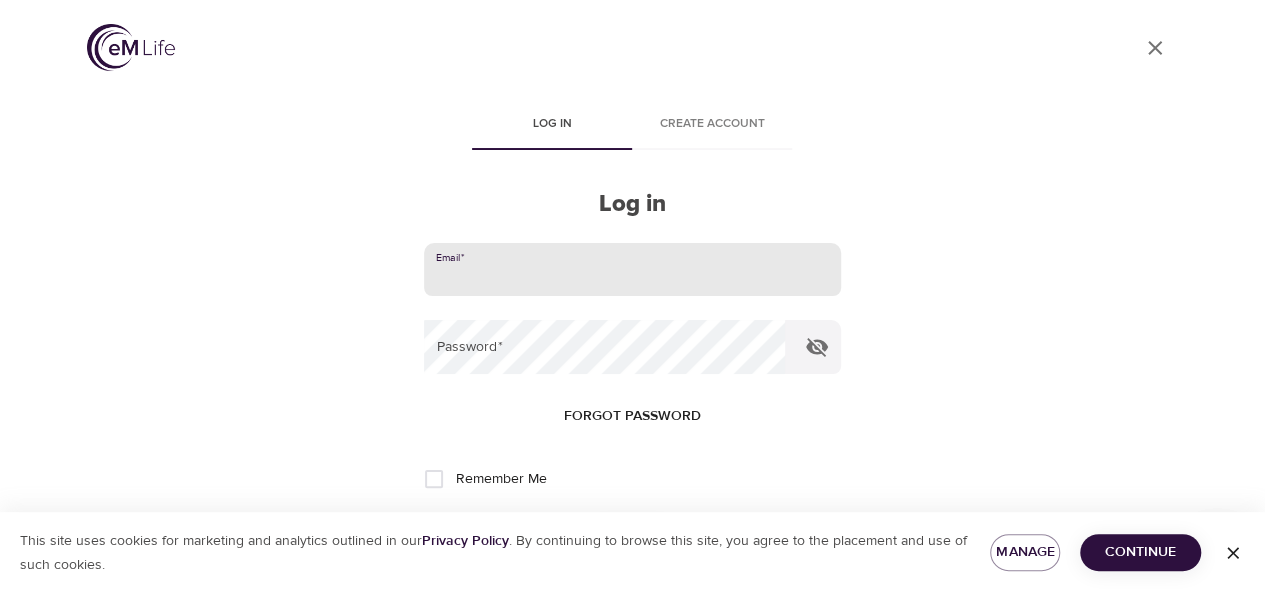 click at bounding box center (632, 270) 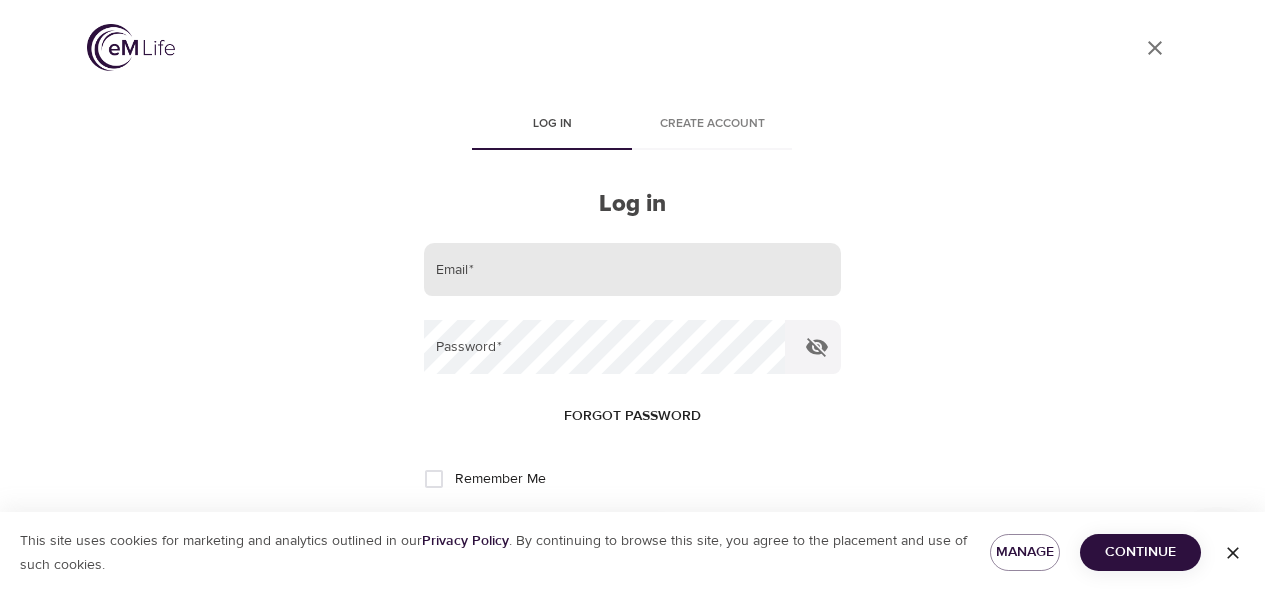scroll, scrollTop: 0, scrollLeft: 0, axis: both 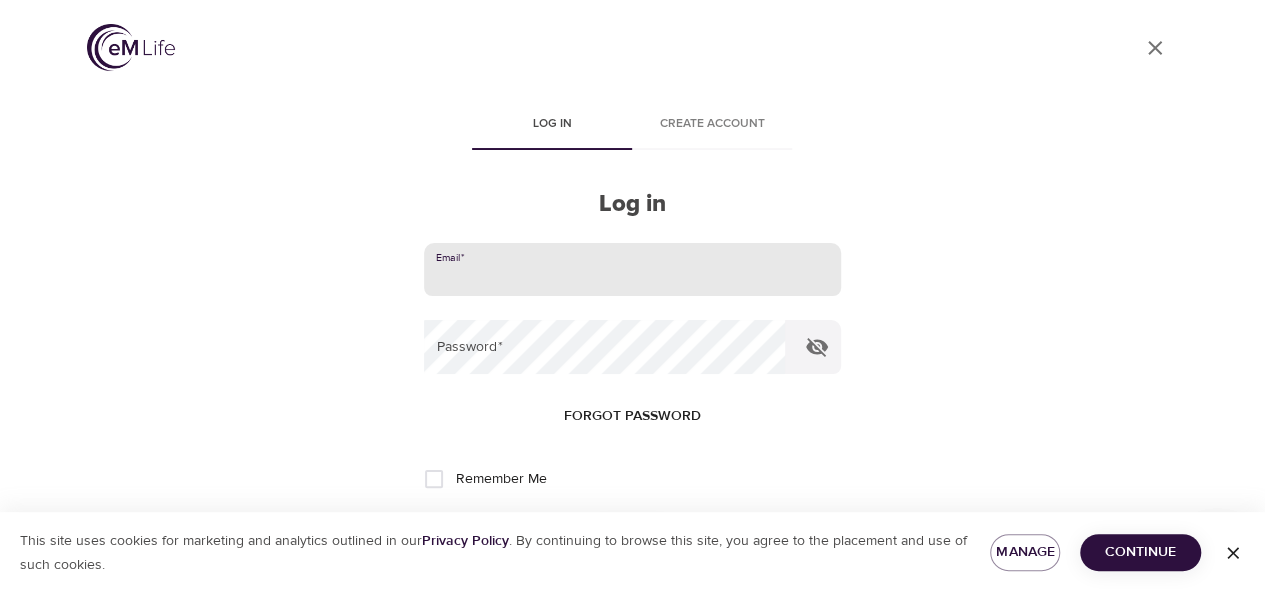 click at bounding box center (632, 270) 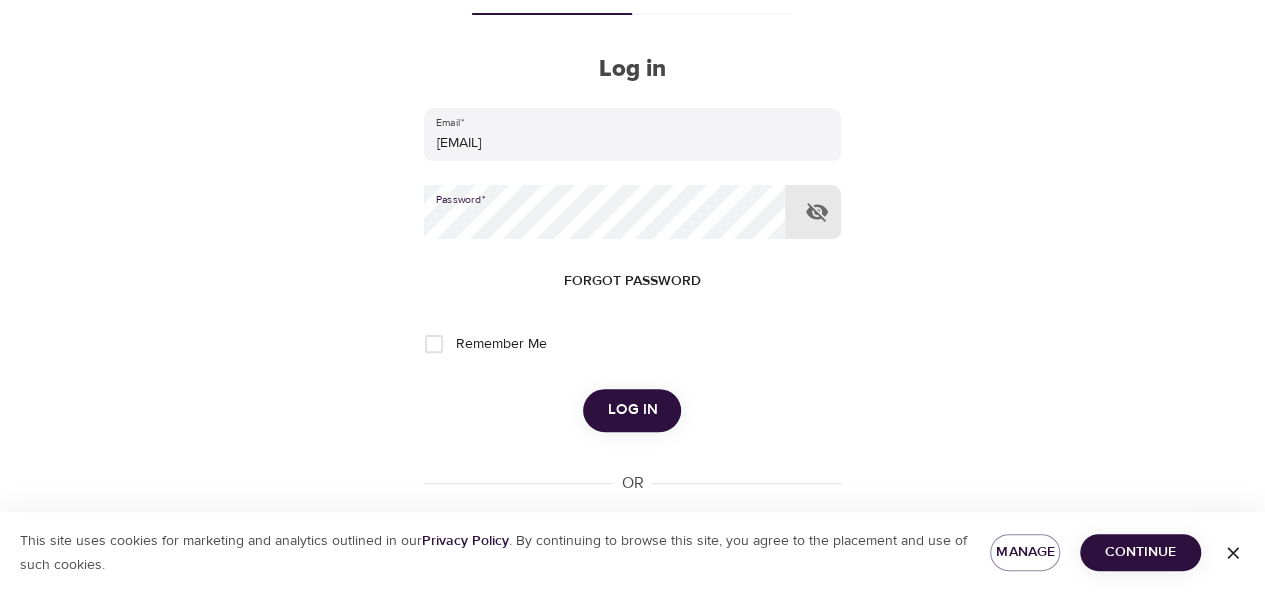 scroll, scrollTop: 291, scrollLeft: 0, axis: vertical 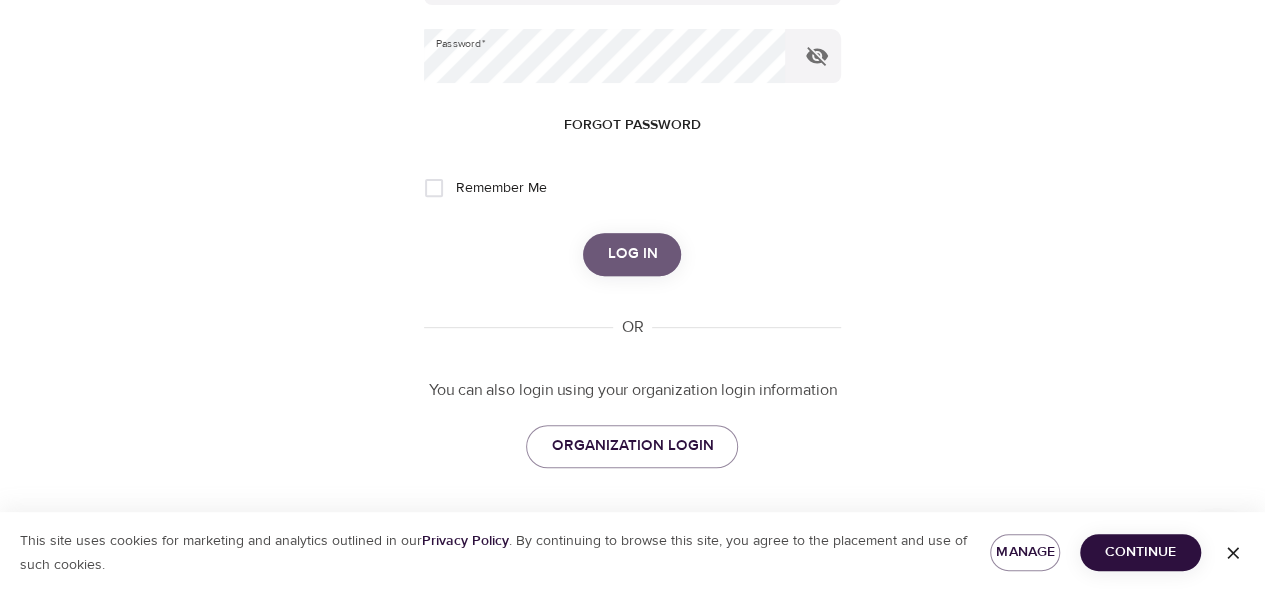 click on "Log in" at bounding box center [632, 254] 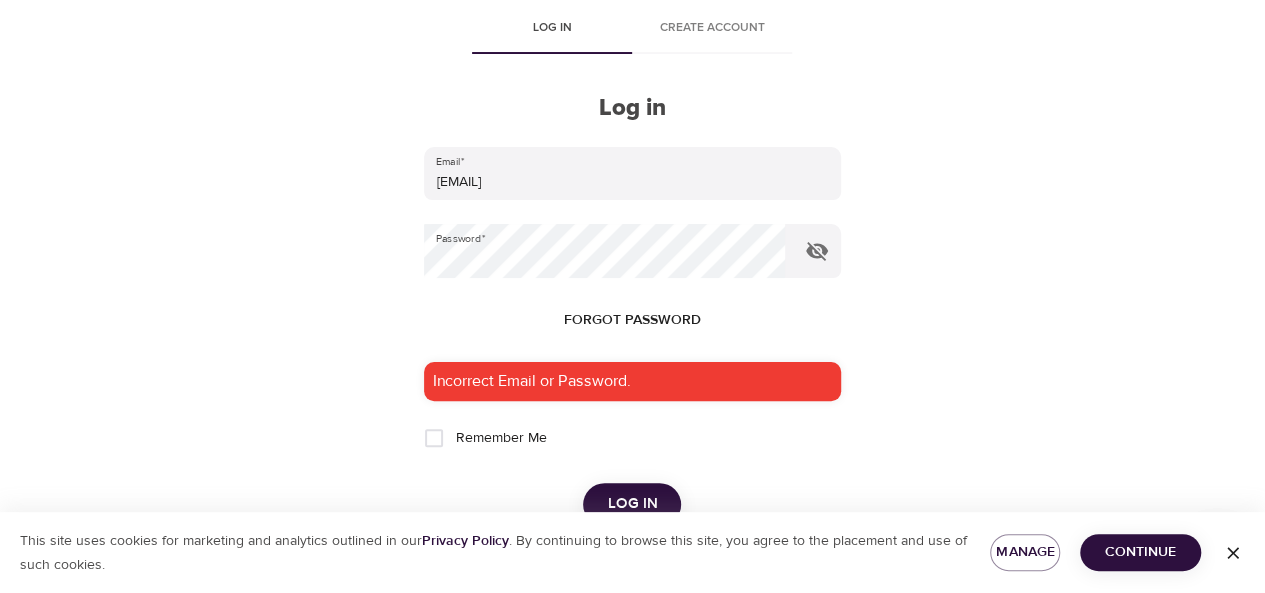 scroll, scrollTop: 91, scrollLeft: 0, axis: vertical 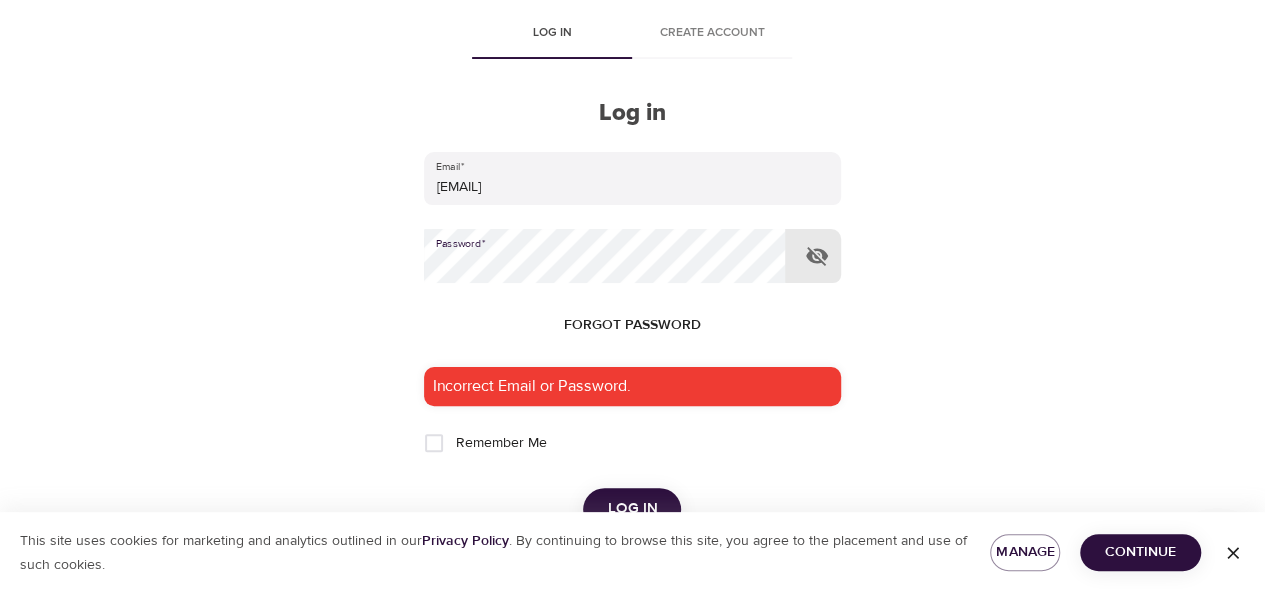 click on "Log in Email   * [EMAIL] Password   * Forgot password Incorrect Email or Password. Remember Me Log in OR You can also login using your organization login information ORGANIZATION LOGIN Need help? Contact us" at bounding box center [633, 205] 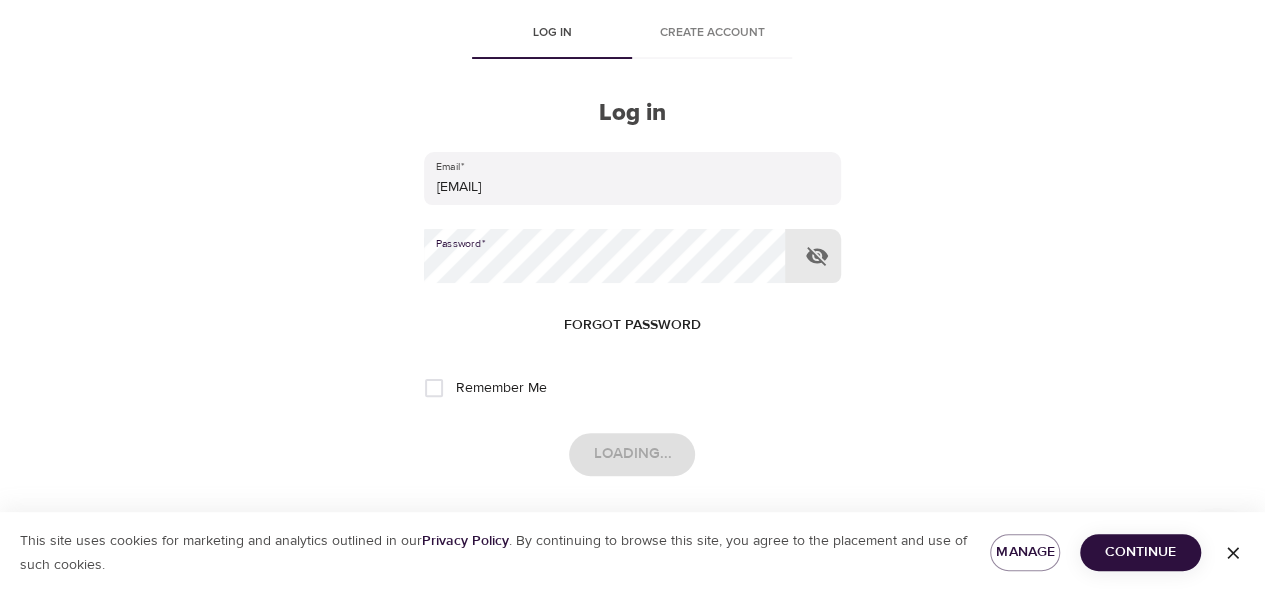 scroll, scrollTop: 0, scrollLeft: 0, axis: both 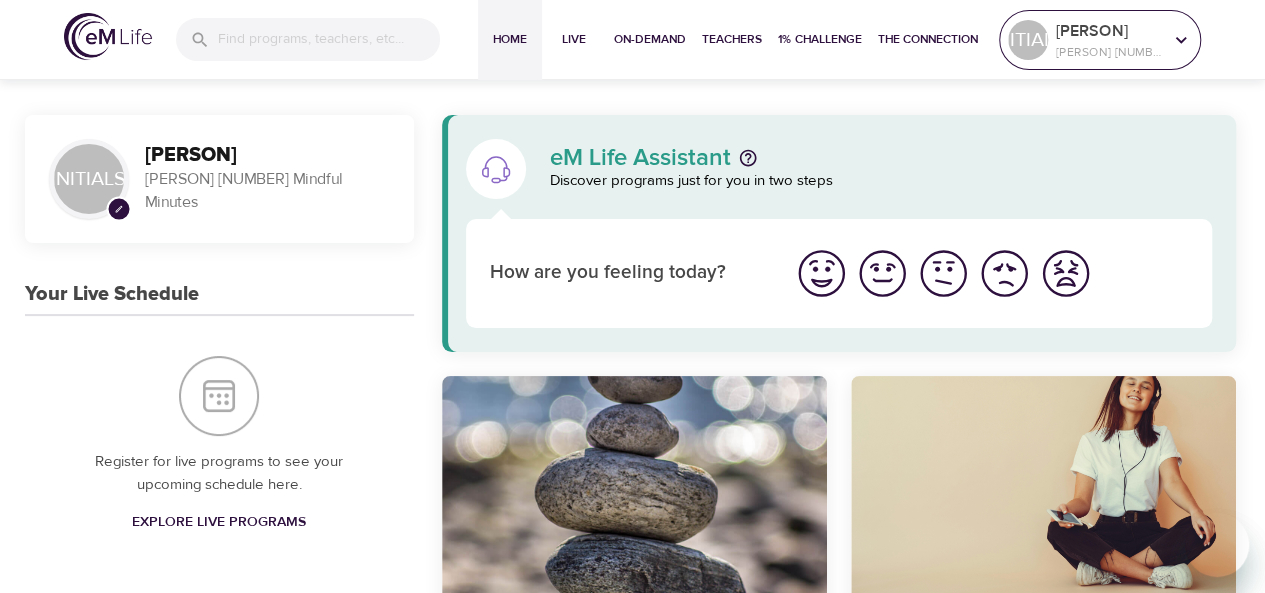 click 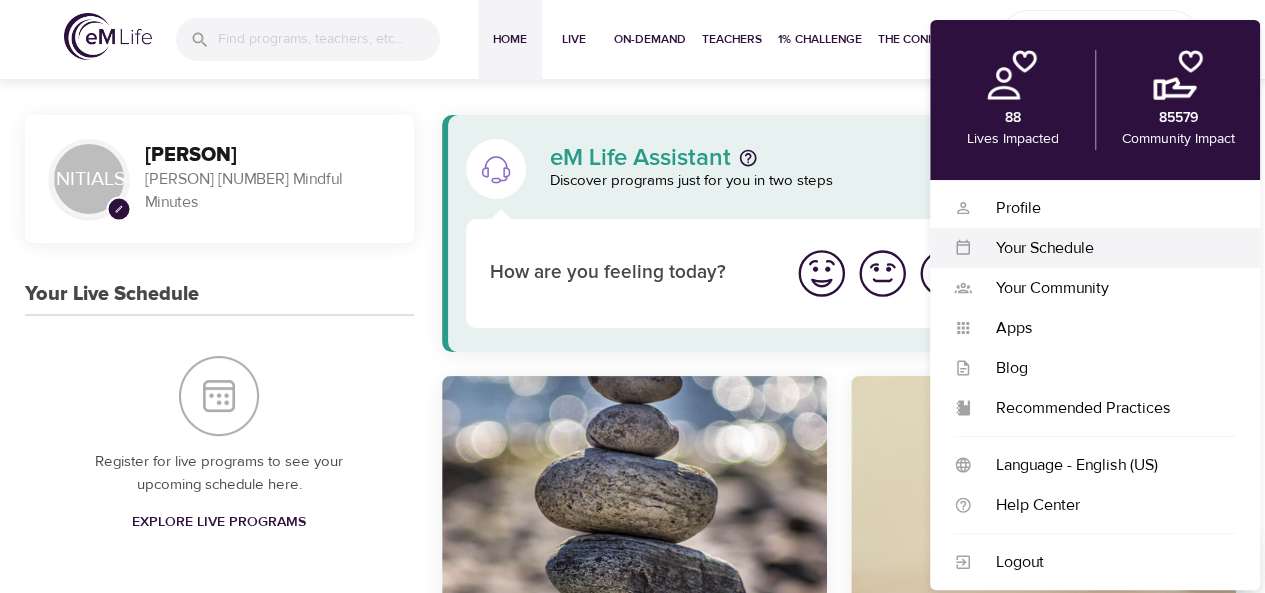 click on "Your Schedule" at bounding box center [1104, 248] 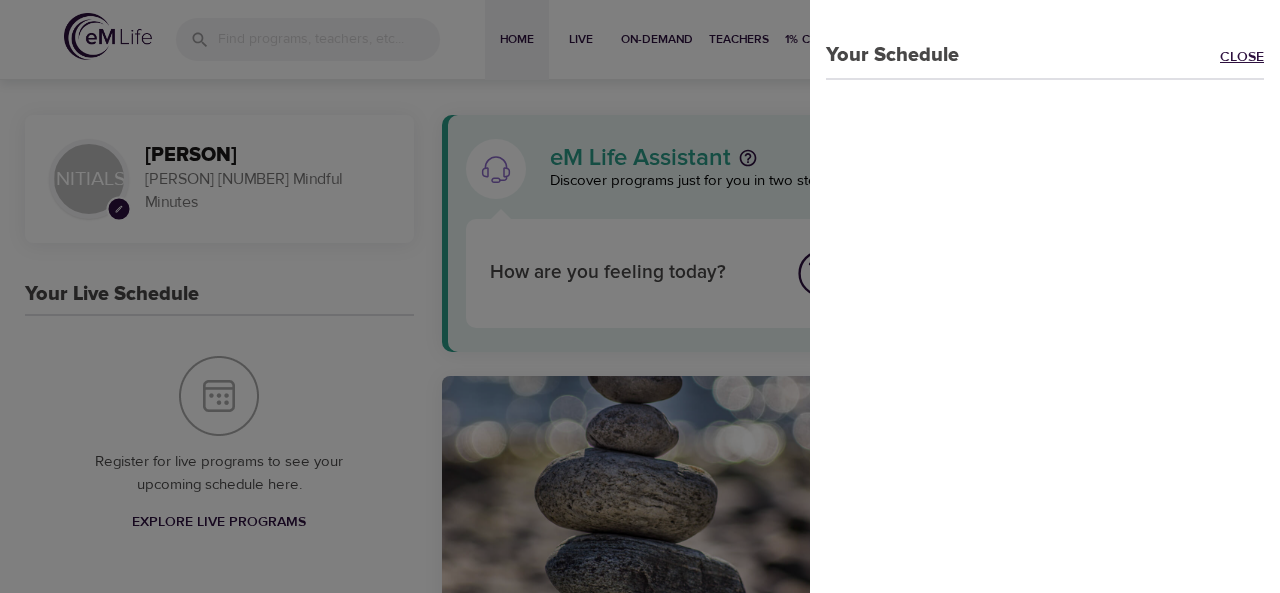 click on "Close" at bounding box center [1250, 58] 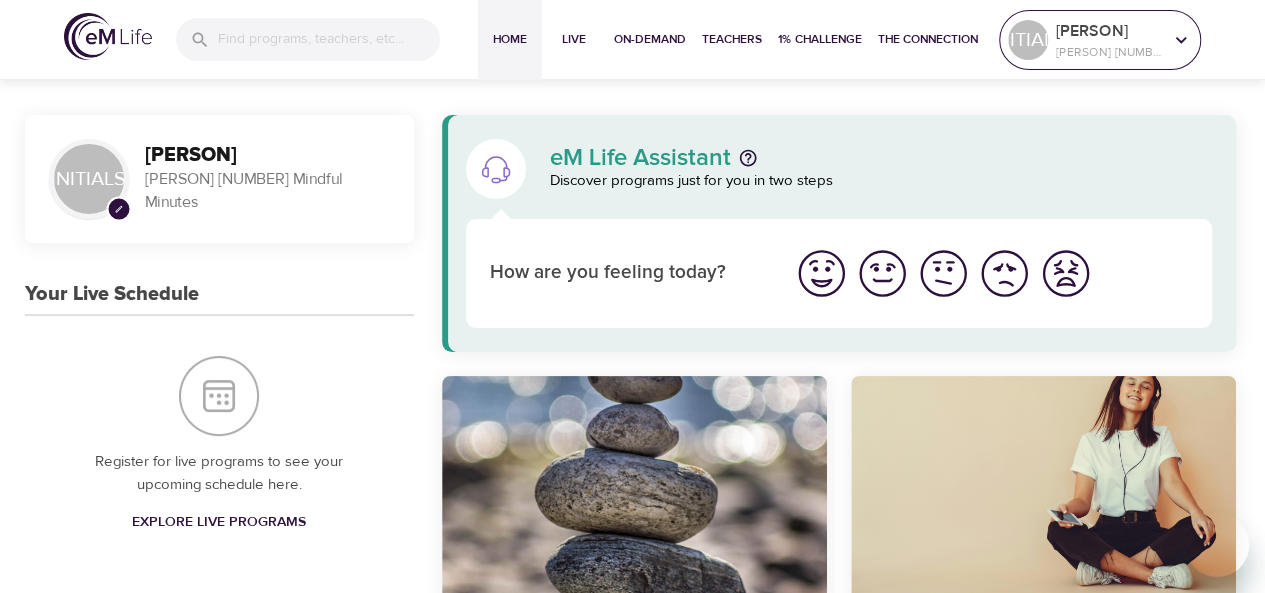 click 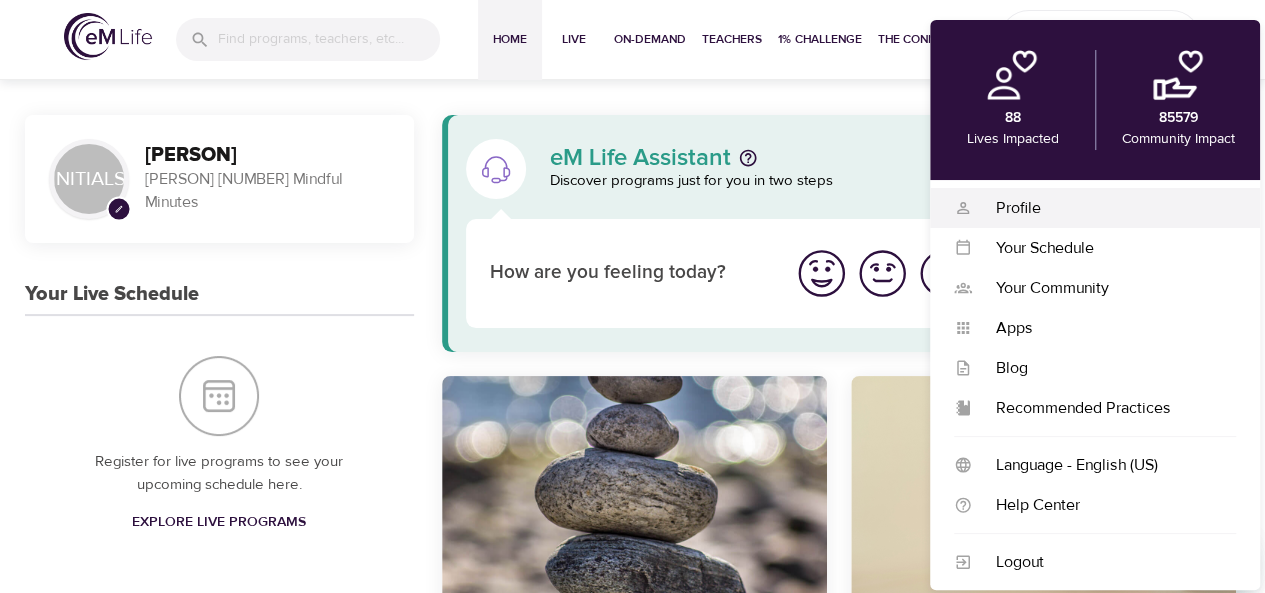 click on "Profile" at bounding box center (1104, 208) 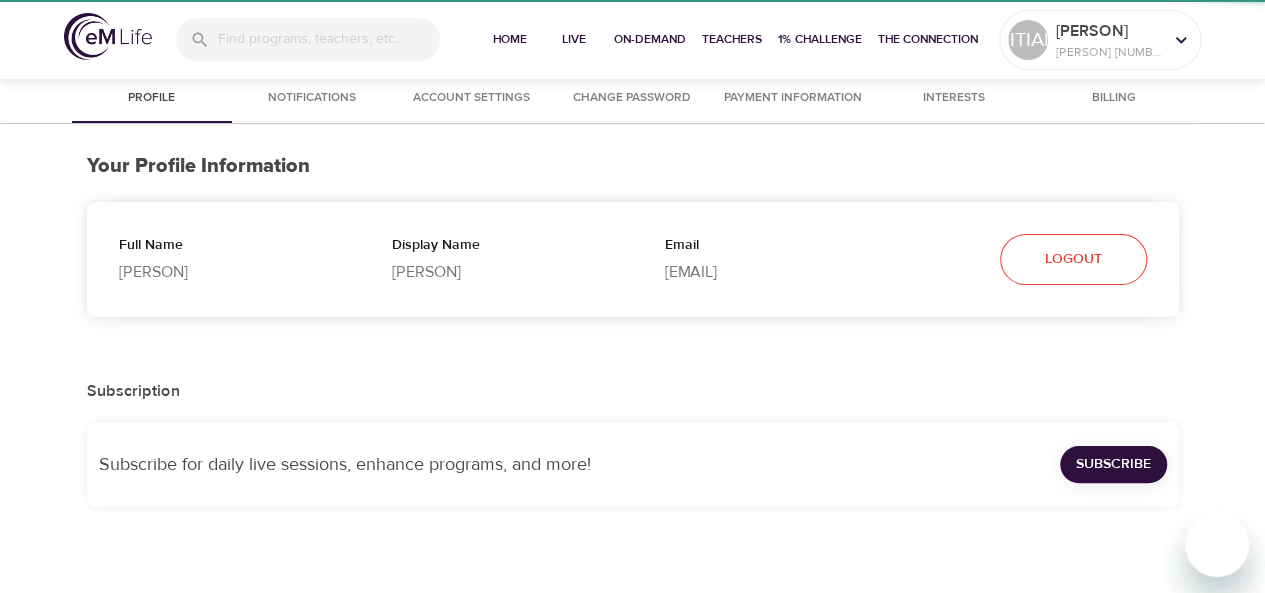 select on "10" 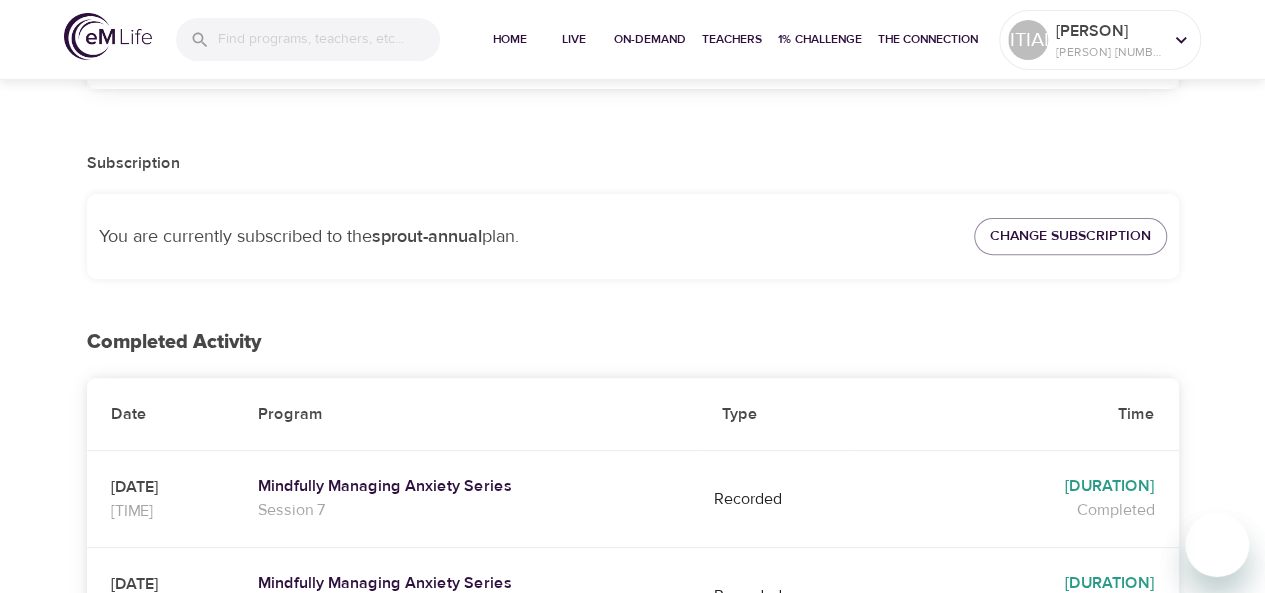 scroll, scrollTop: 200, scrollLeft: 0, axis: vertical 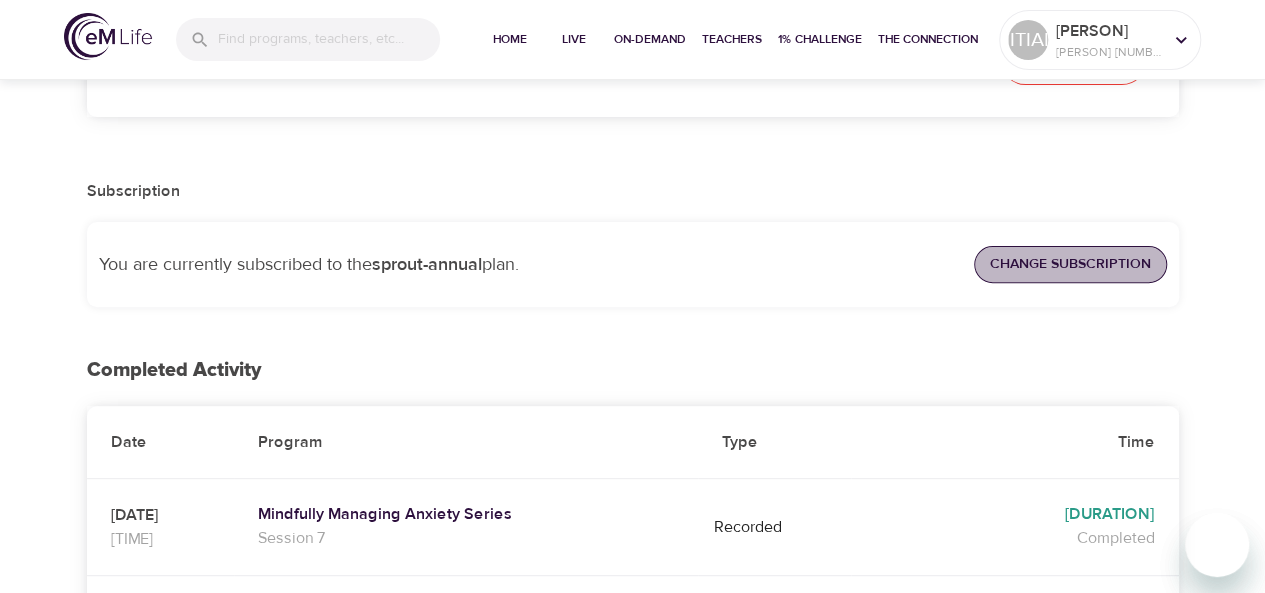click on "Change Subscription" at bounding box center (1070, 264) 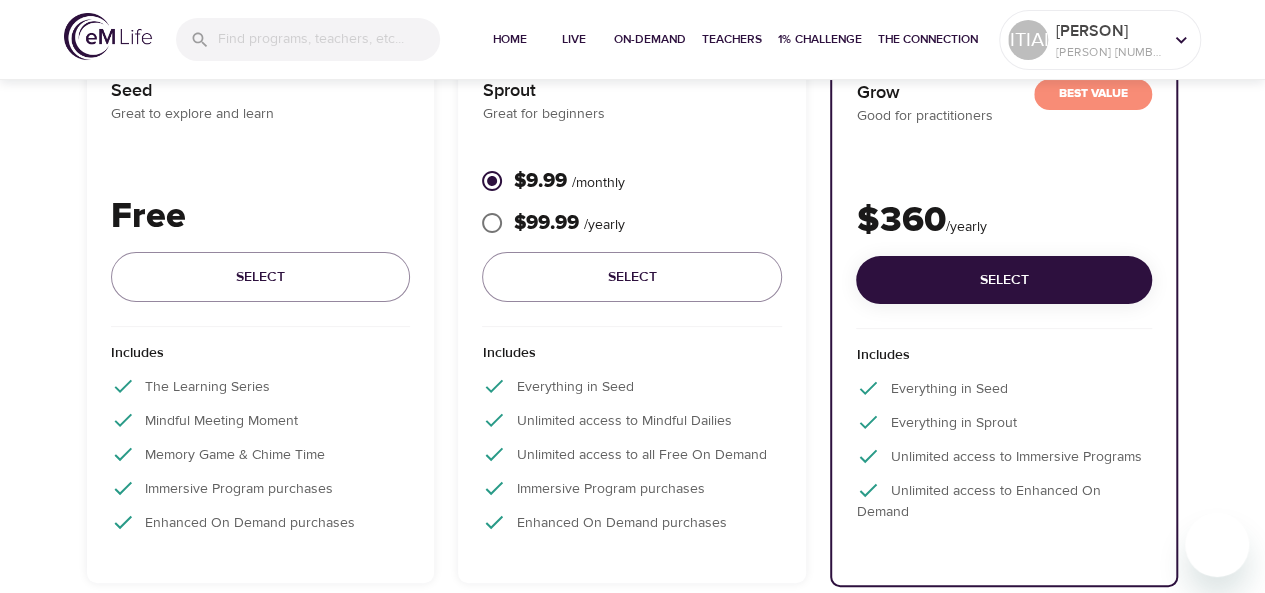 scroll, scrollTop: 28, scrollLeft: 0, axis: vertical 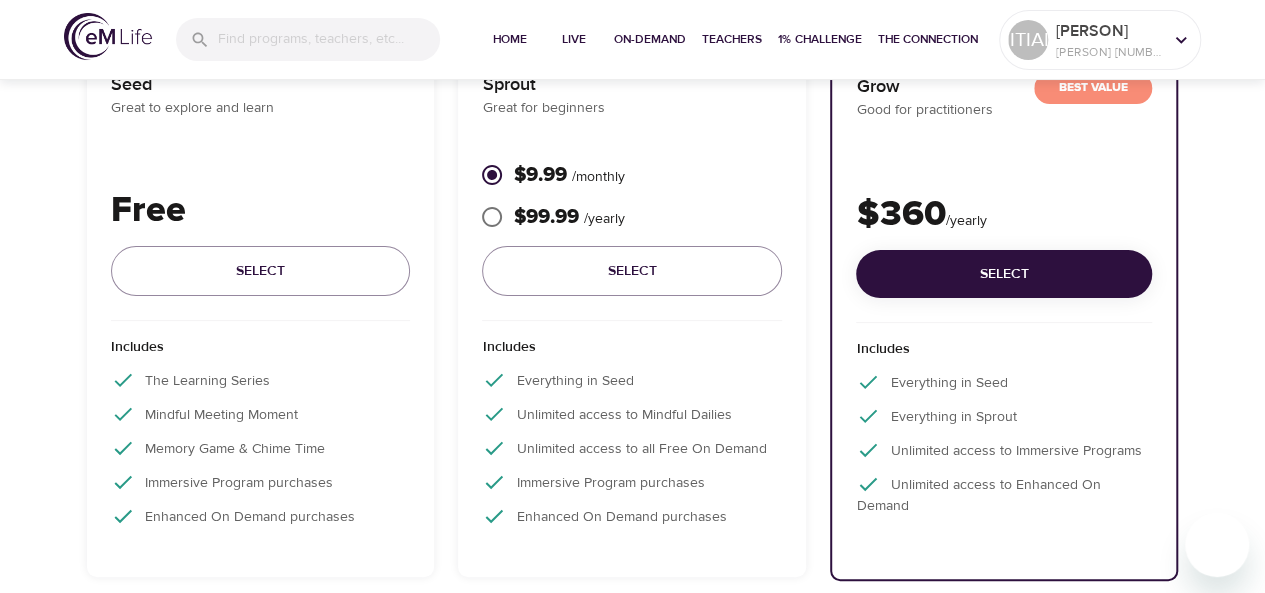 click on "Includes Everything in Seed Unlimited access to Mindful Dailies Unlimited access to all Free On Demand Immersive Program purchases Enhanced On Demand purchases" at bounding box center (632, 437) 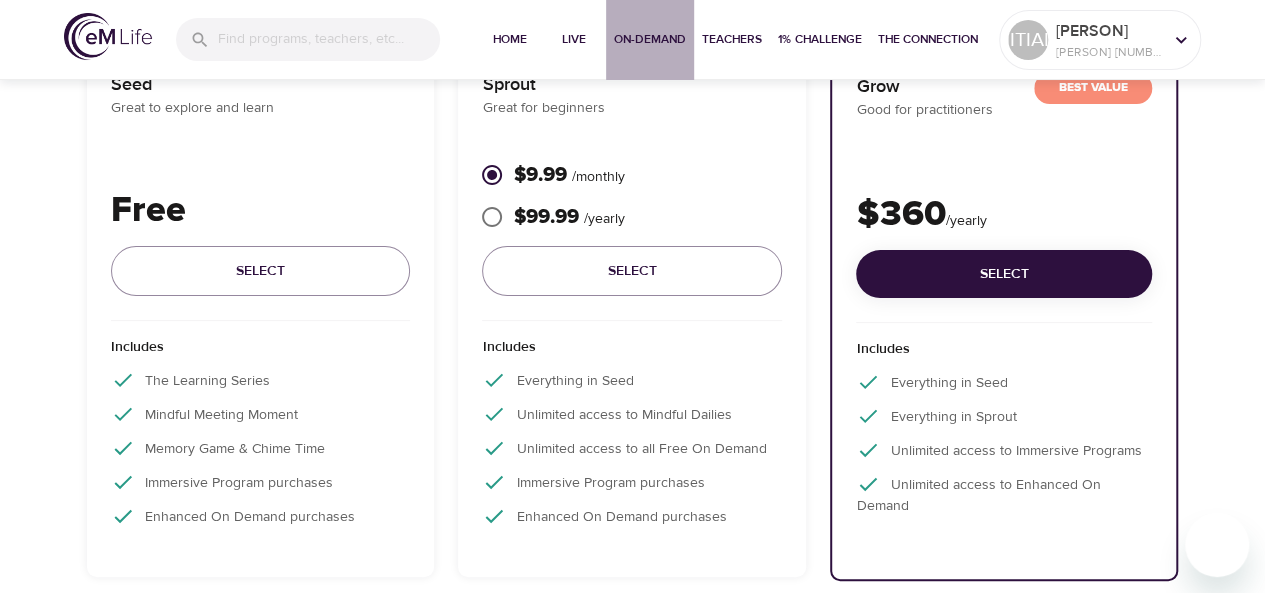 click on "On-Demand" at bounding box center [650, 39] 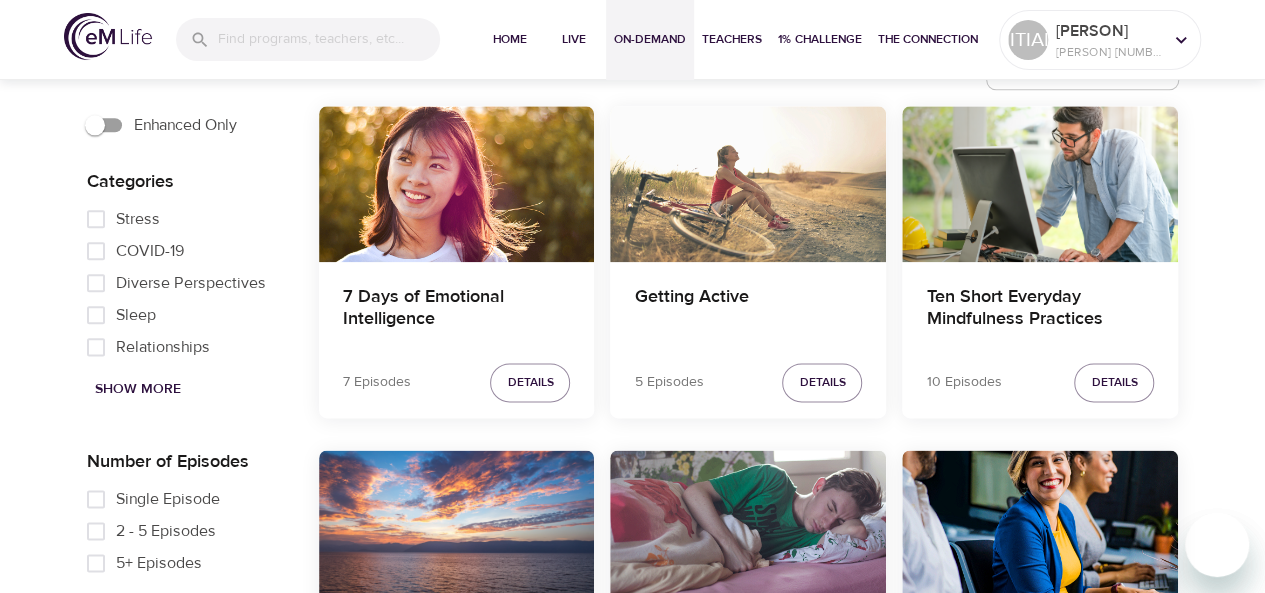 scroll, scrollTop: 1100, scrollLeft: 0, axis: vertical 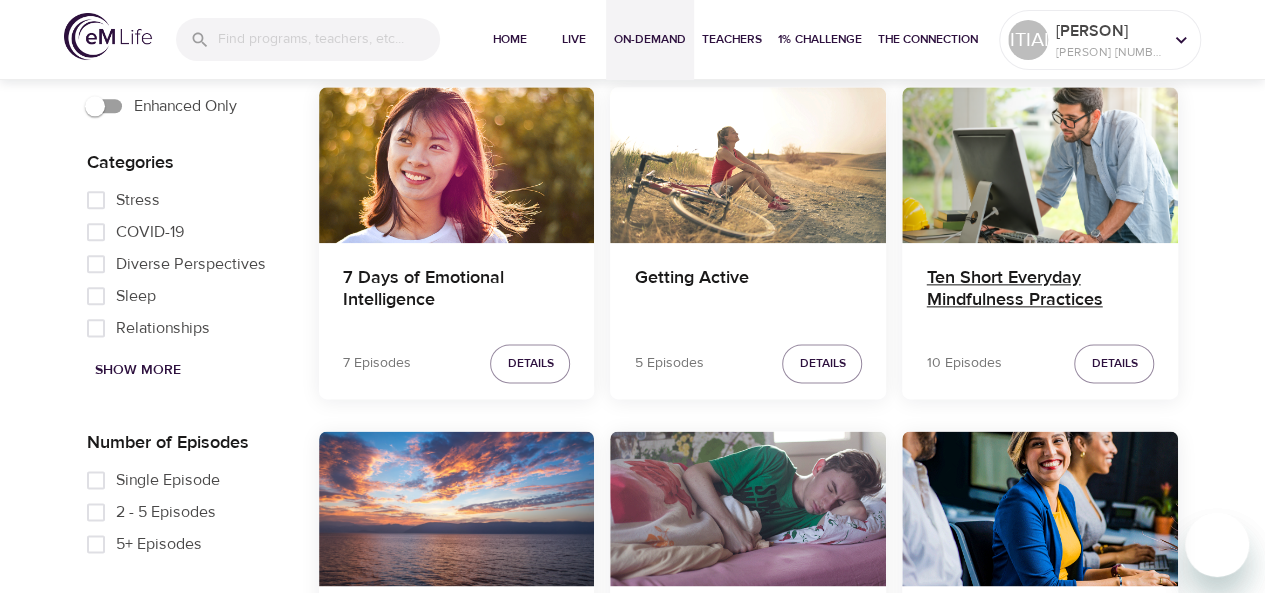 click on "Ten Short Everyday Mindfulness Practices" at bounding box center [1040, 291] 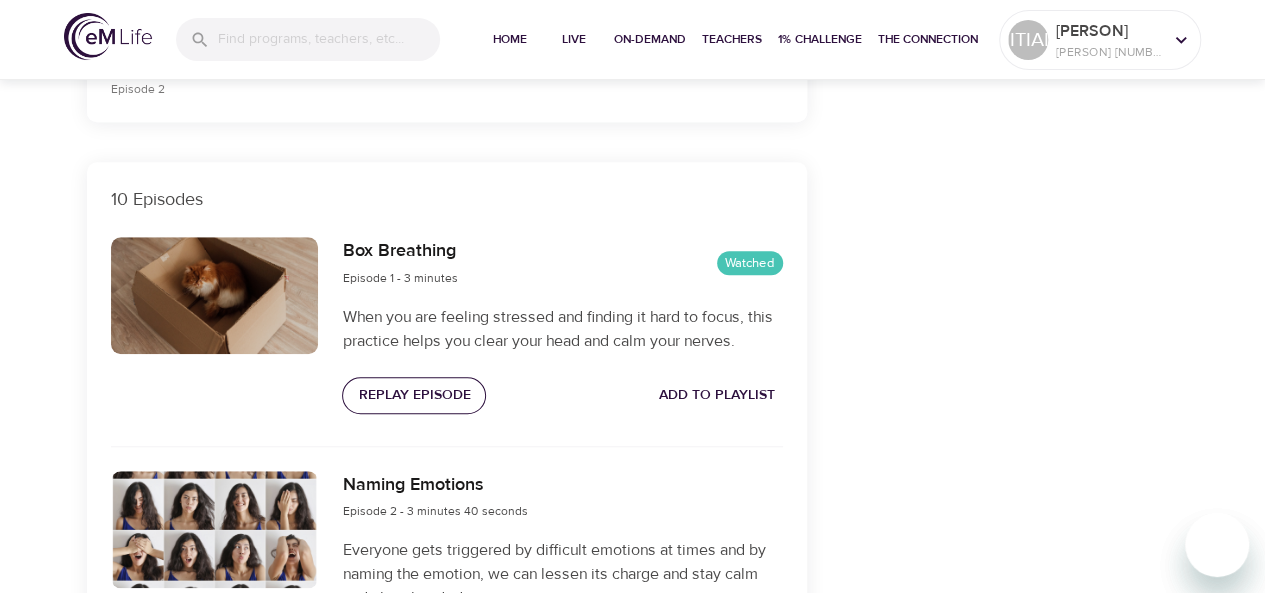 click on "Replay Episode" at bounding box center (414, 395) 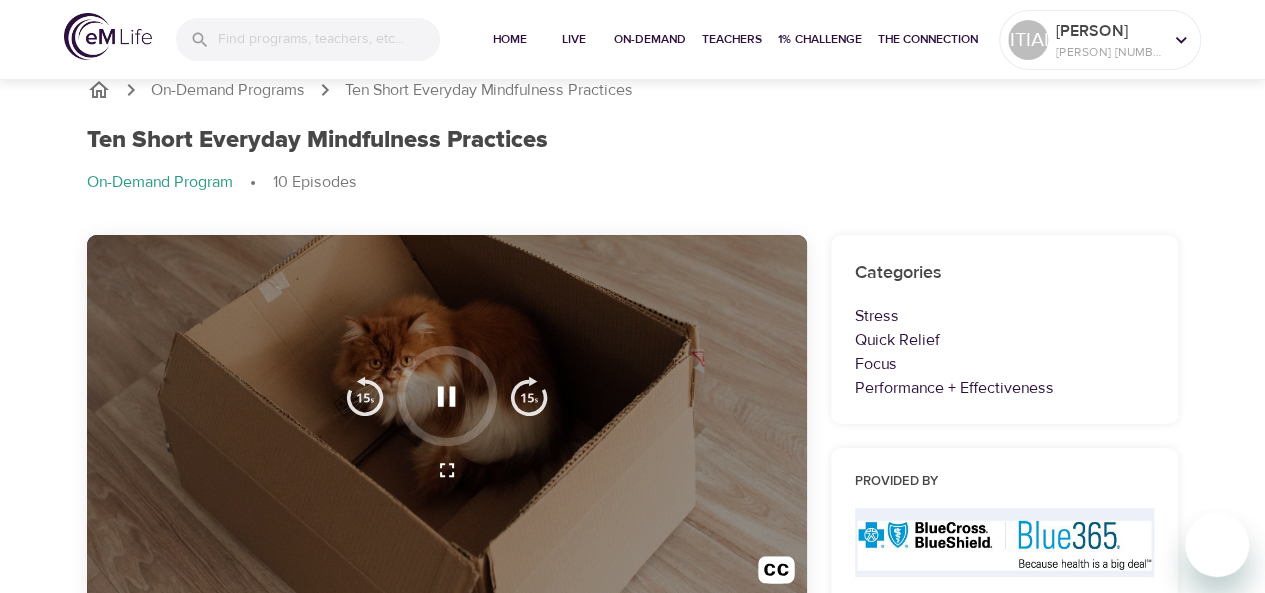 scroll, scrollTop: 0, scrollLeft: 0, axis: both 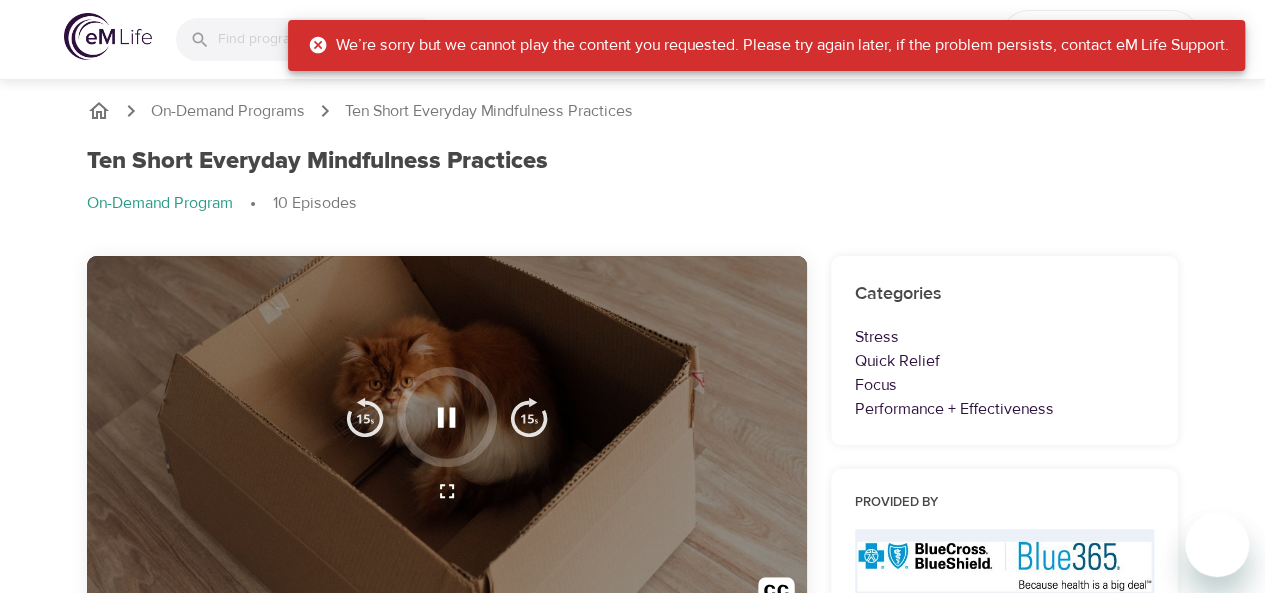 drag, startPoint x: 1175, startPoint y: 201, endPoint x: 834, endPoint y: 231, distance: 342.3171 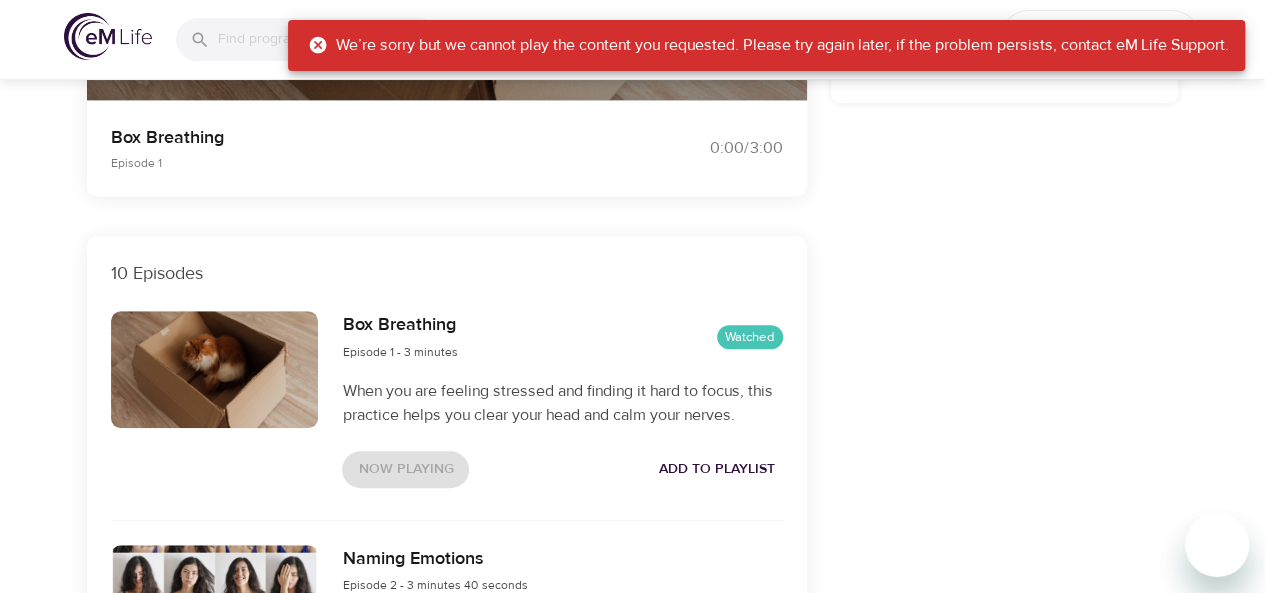 scroll, scrollTop: 700, scrollLeft: 0, axis: vertical 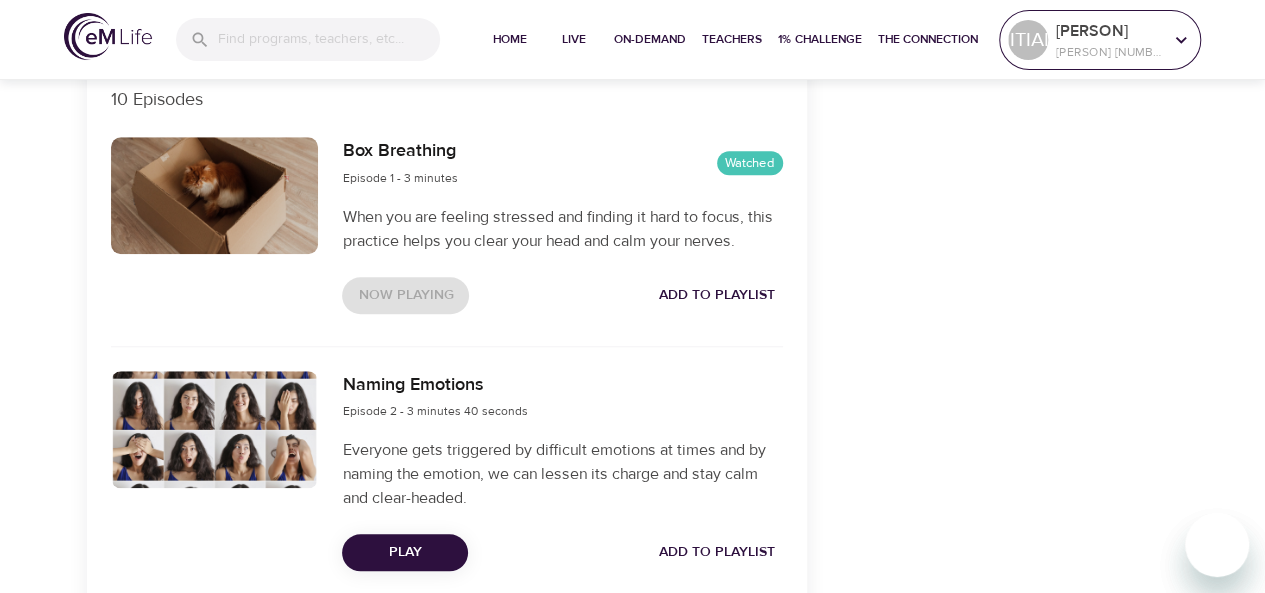 click 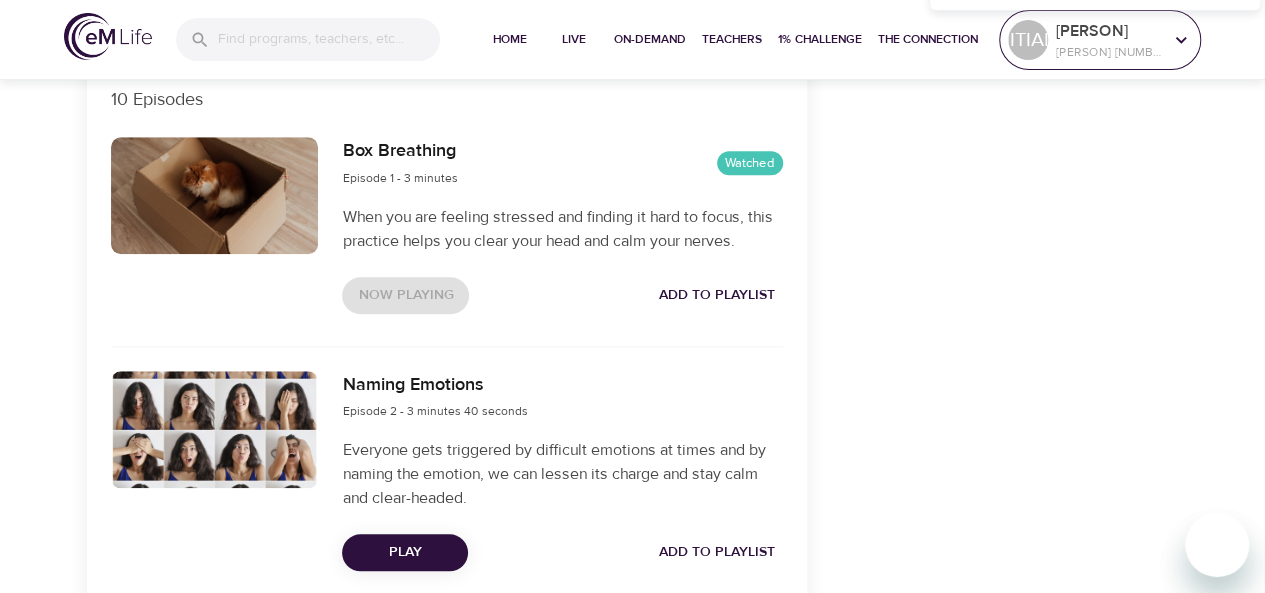 click on "[PERSON]" at bounding box center [1109, 31] 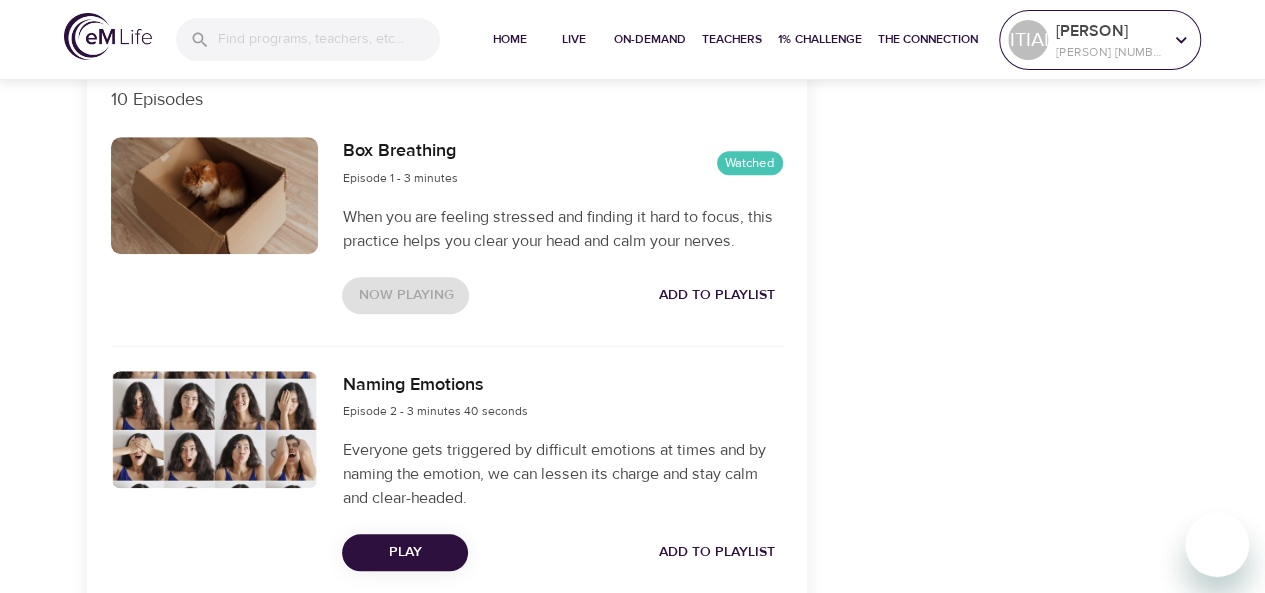 click at bounding box center (1181, 40) 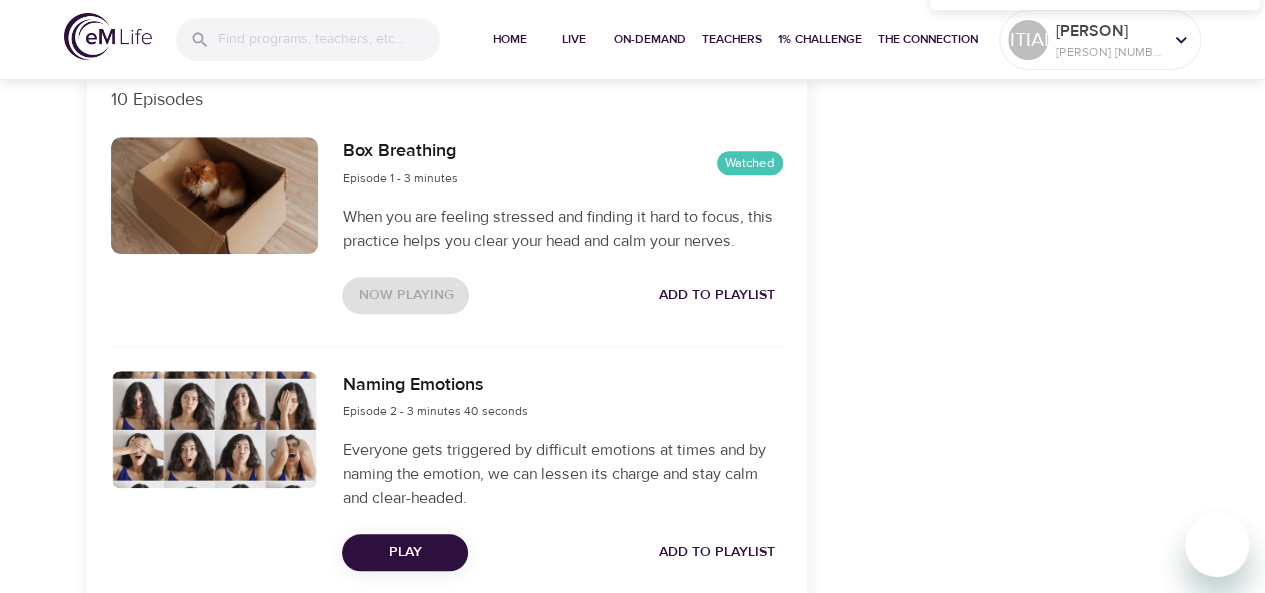 drag, startPoint x: 910, startPoint y: 197, endPoint x: 894, endPoint y: 208, distance: 19.416489 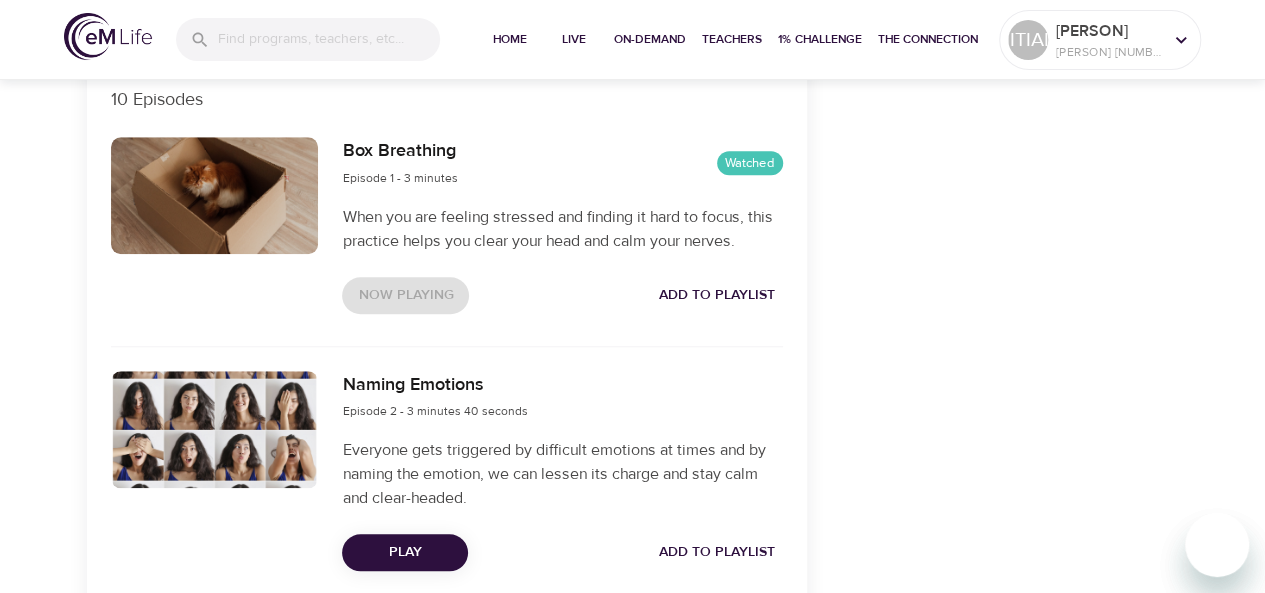 scroll, scrollTop: 900, scrollLeft: 0, axis: vertical 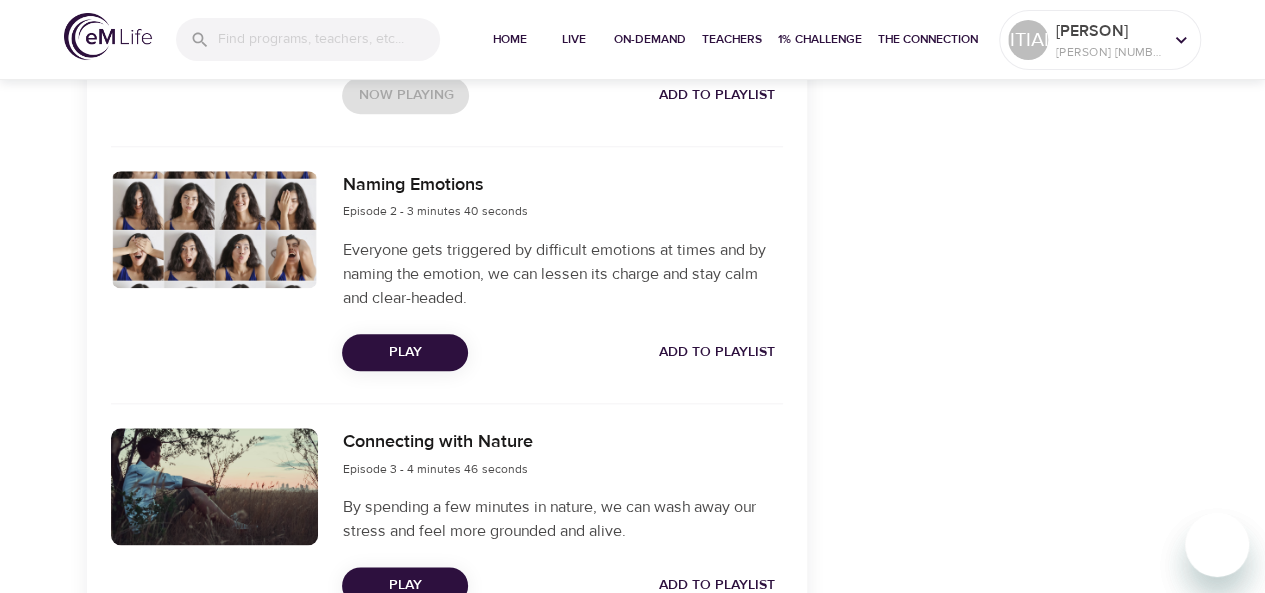 click on "Play" at bounding box center [405, 352] 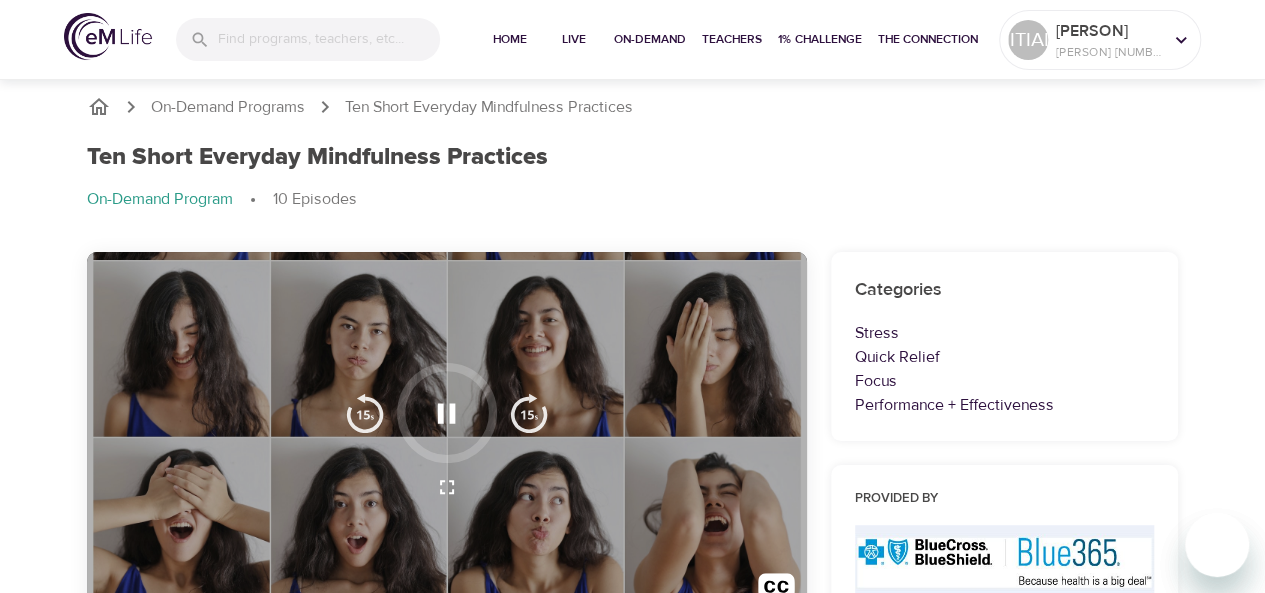 scroll, scrollTop: 0, scrollLeft: 0, axis: both 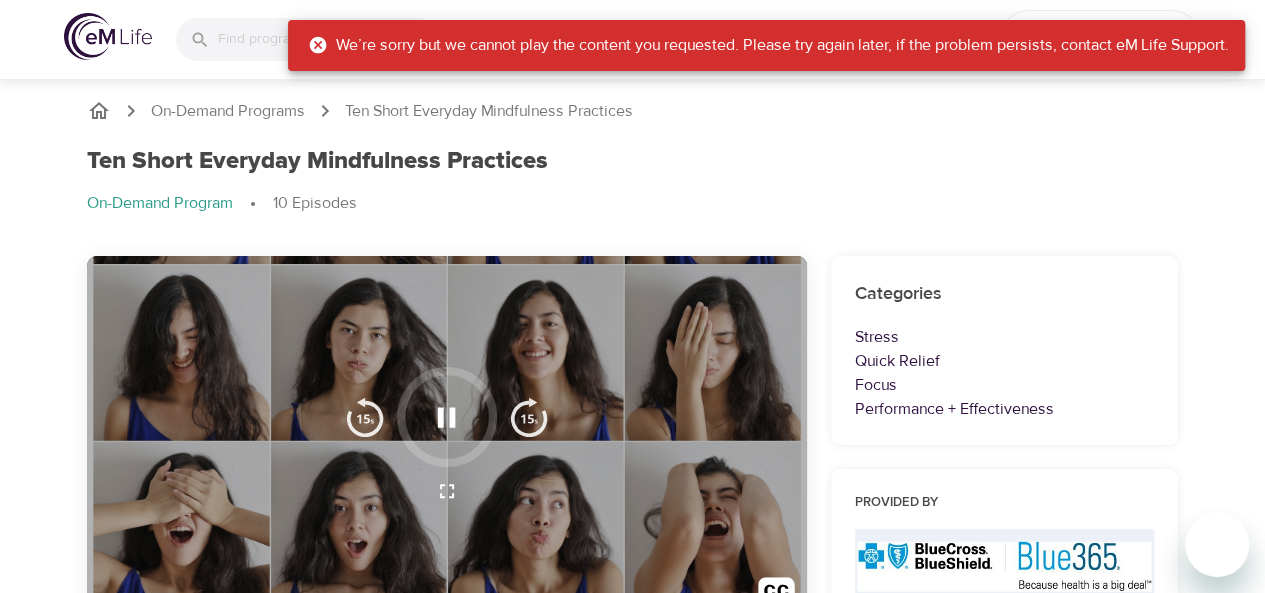 click on "Naming Emotions Episode 2 0:00  /  3:40 10 Episodes Box Breathing Episode 1    - 3 minutes Watched When you are feeling stressed and finding it hard to focus, this practice helps you clear your head and calm your nerves. Replay Episode Add to Playlist Naming Emotions Episode 2    - 3 minutes 40 seconds Everyone gets triggered by difficult emotions at times and by naming the emotion, we can lessen its charge and stay calm and clear-headed. Now Playing Add to Playlist Connecting with Nature Episode 3    - 4 minutes 46 seconds By spending a few minutes in nature, we can wash away our stress and feel more grounded and alive. Play Add to Playlist Getting Grounded Episode 4    - 3 minutes 58 seconds Busy days often find us in our thinking minds and in front of our screens. Taking a moment to connect with the feet on the ground helps us be present to the moment. Play Add to Playlist" at bounding box center (632, 1739) 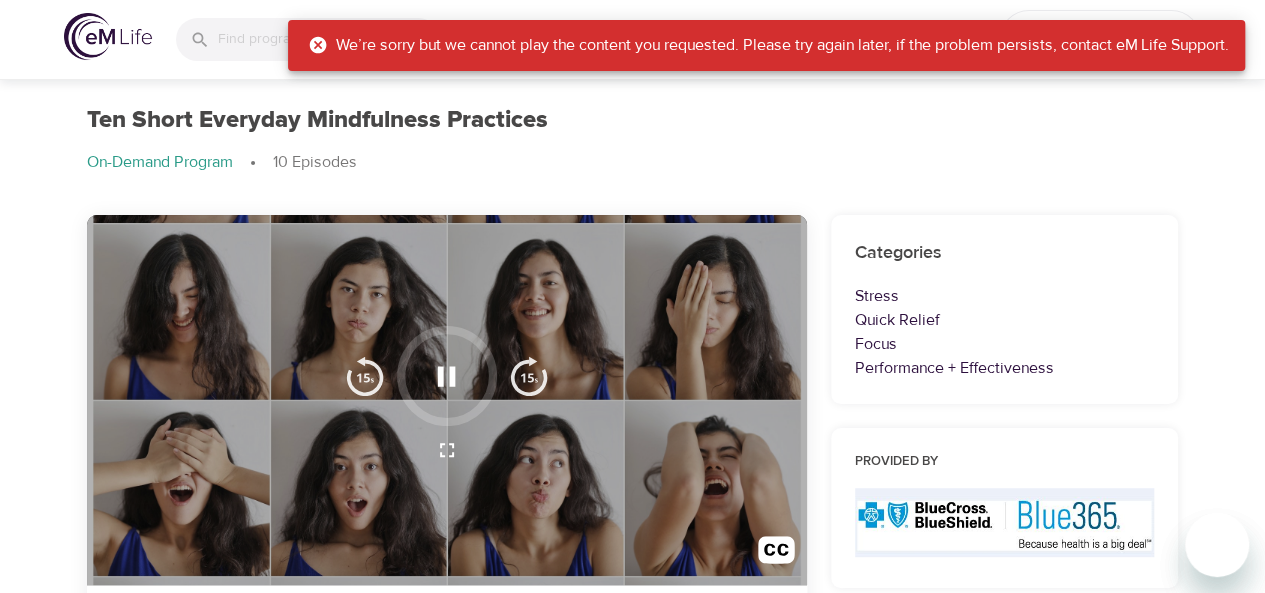 scroll, scrollTop: 0, scrollLeft: 0, axis: both 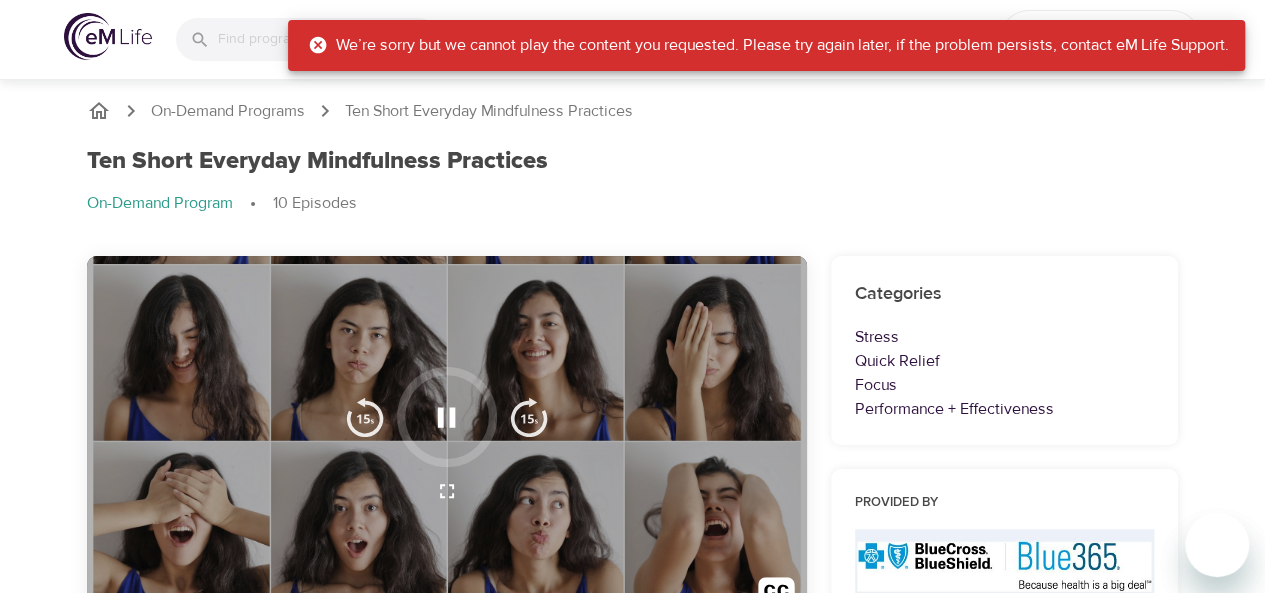 click on "We’re sorry but we cannot play the content you requested. Please try again later, if the problem persists, contact eM Life Support." at bounding box center (768, 45) 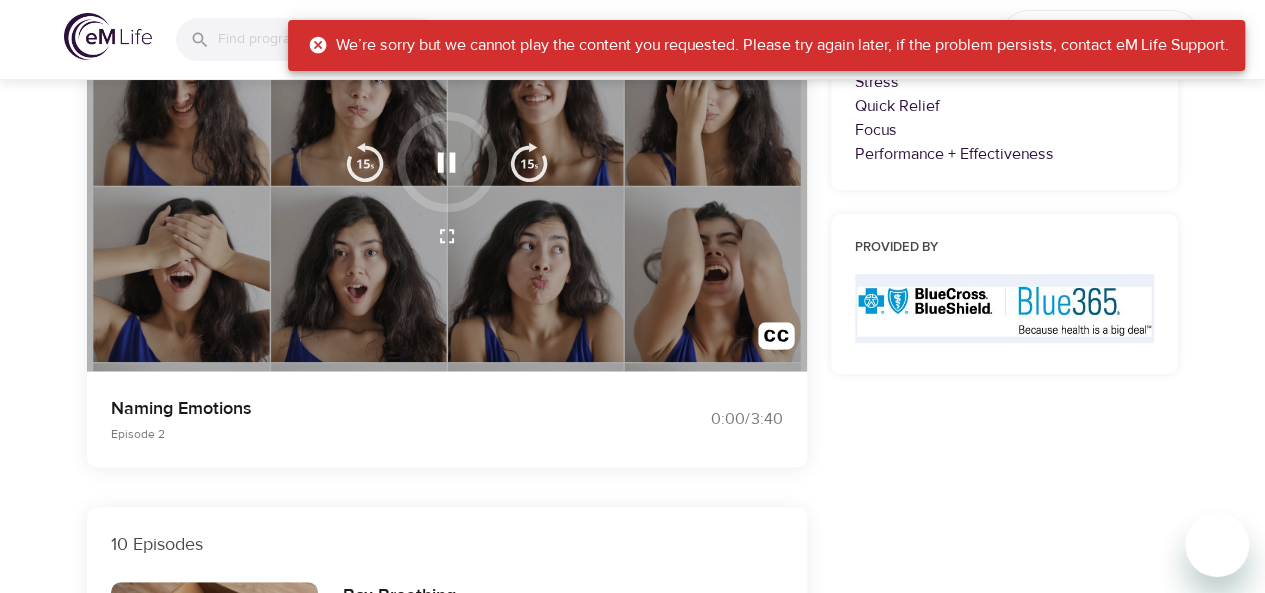 scroll, scrollTop: 0, scrollLeft: 0, axis: both 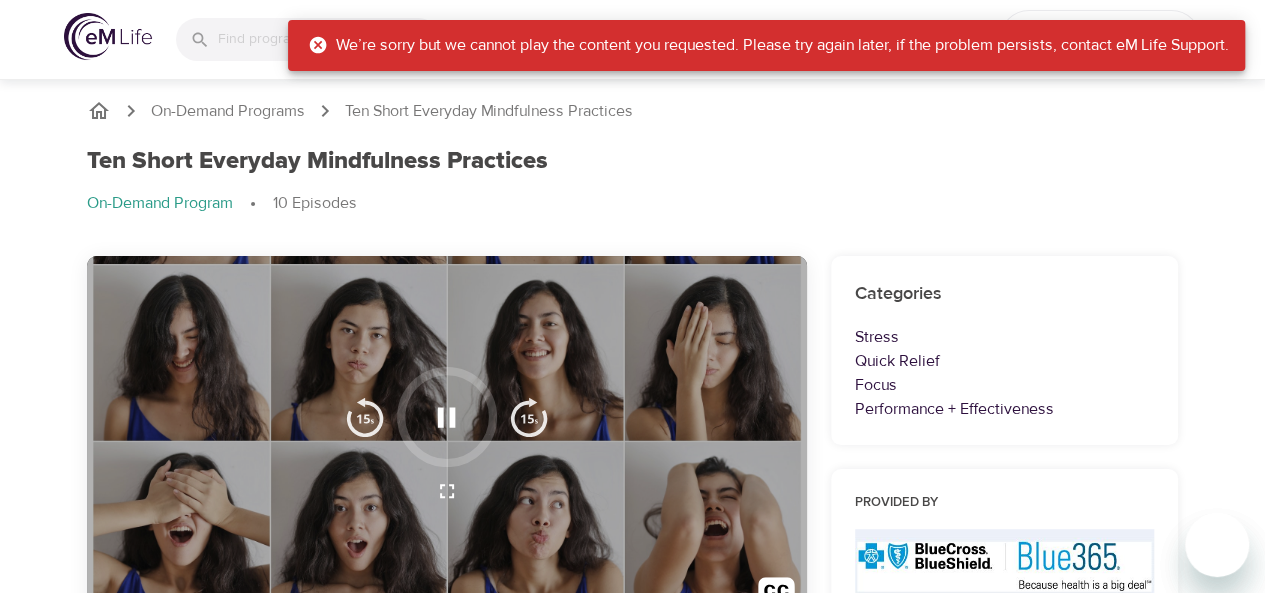 click at bounding box center (108, 36) 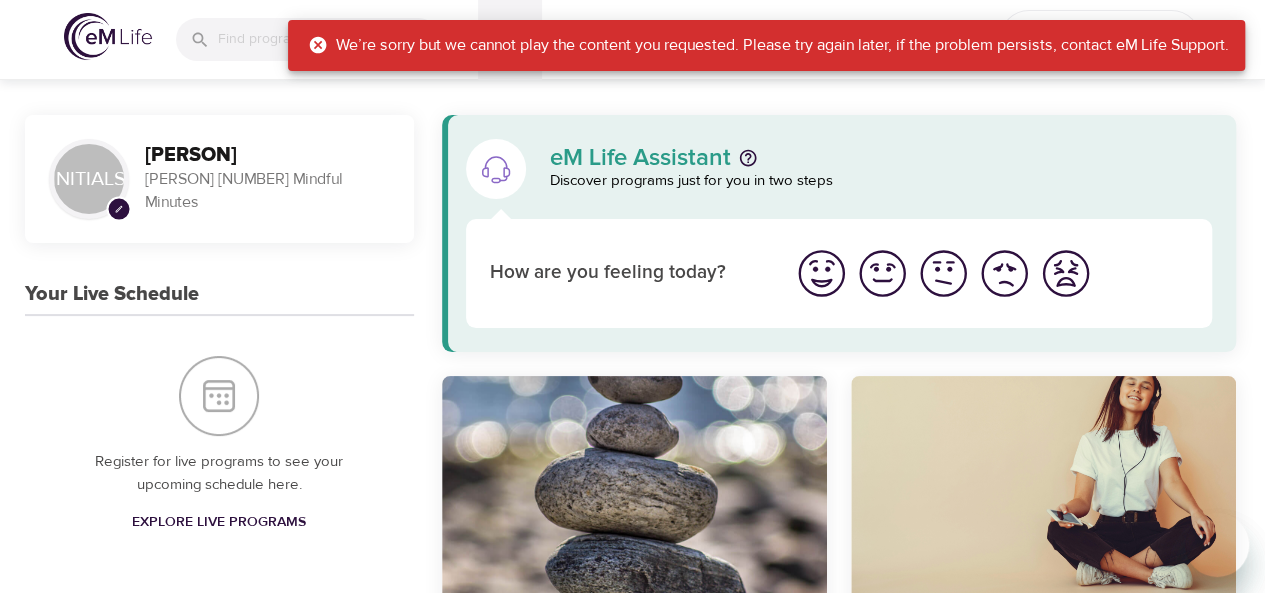 click on "We’re sorry but we cannot play the content you requested. Please try again later, if the problem persists, contact eM Life Support." at bounding box center [768, 45] 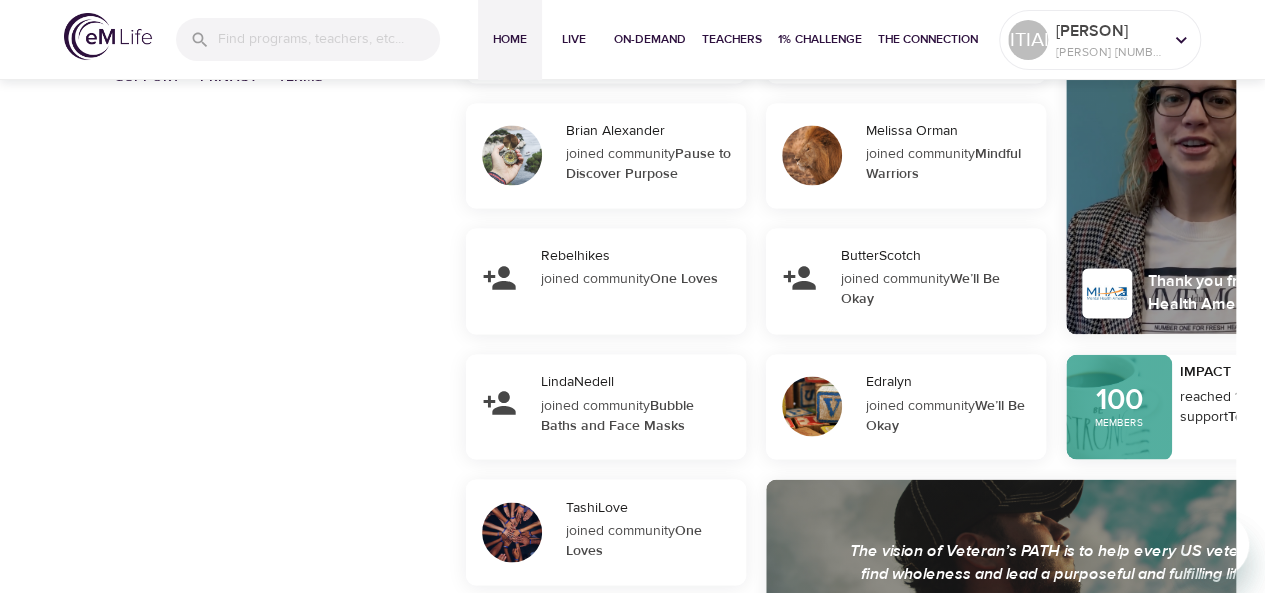 scroll, scrollTop: 1318, scrollLeft: 0, axis: vertical 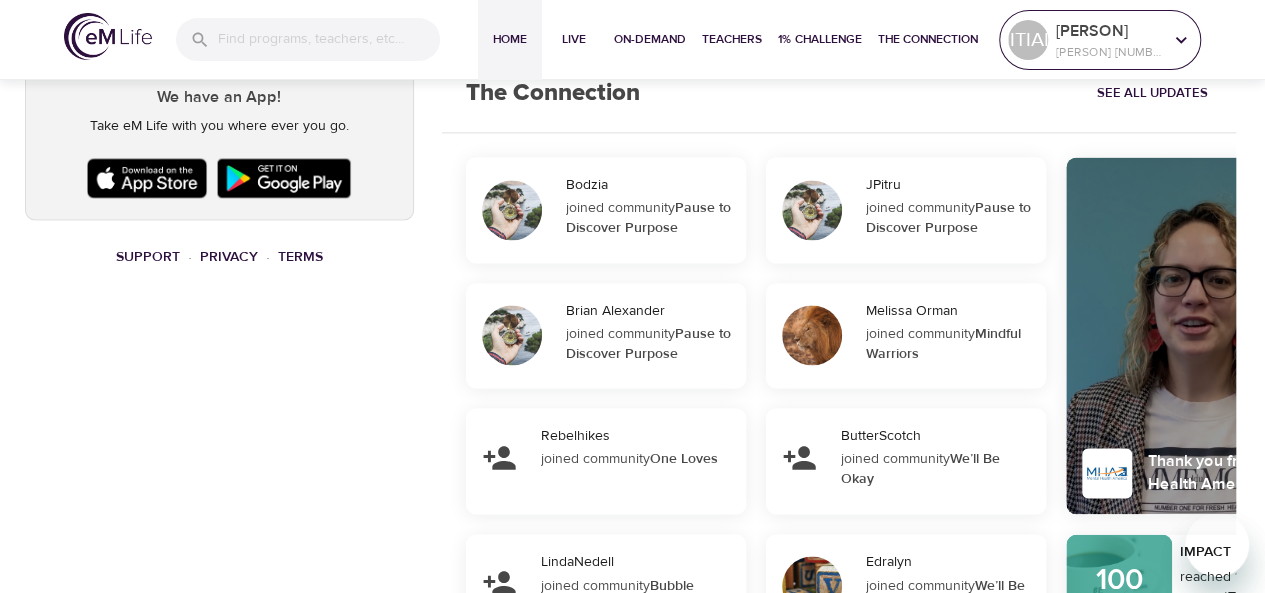 click on "[PERSON] [NUMBER] Mindful Minutes" at bounding box center [1109, 40] 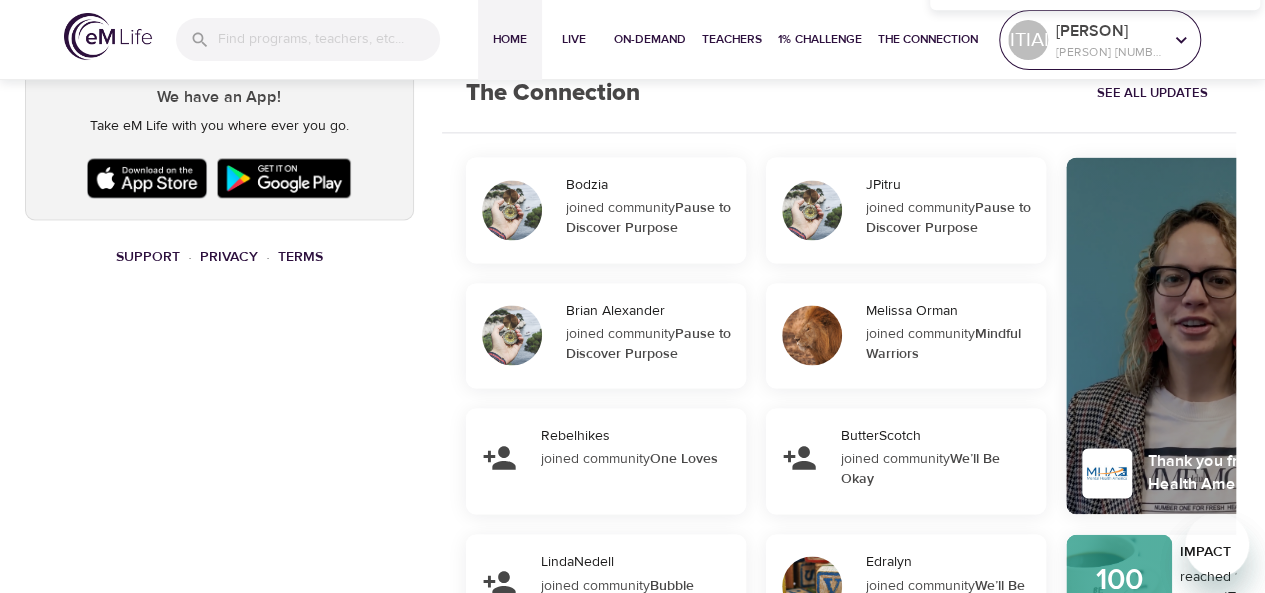 click 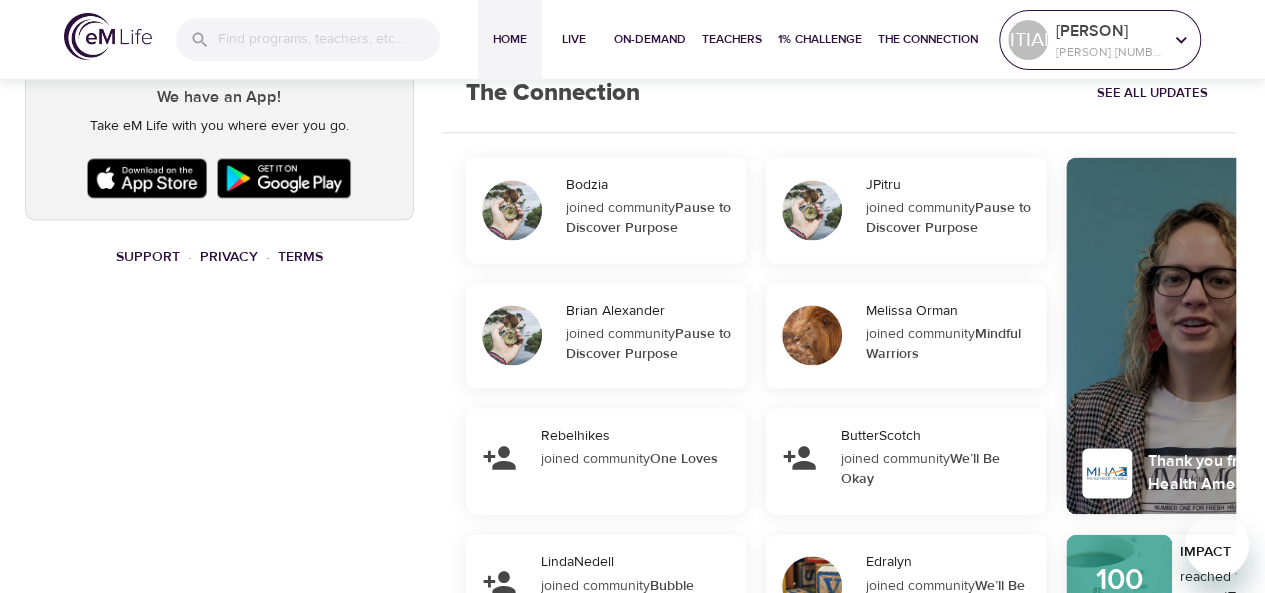 click on "[PERSON]" at bounding box center (1109, 31) 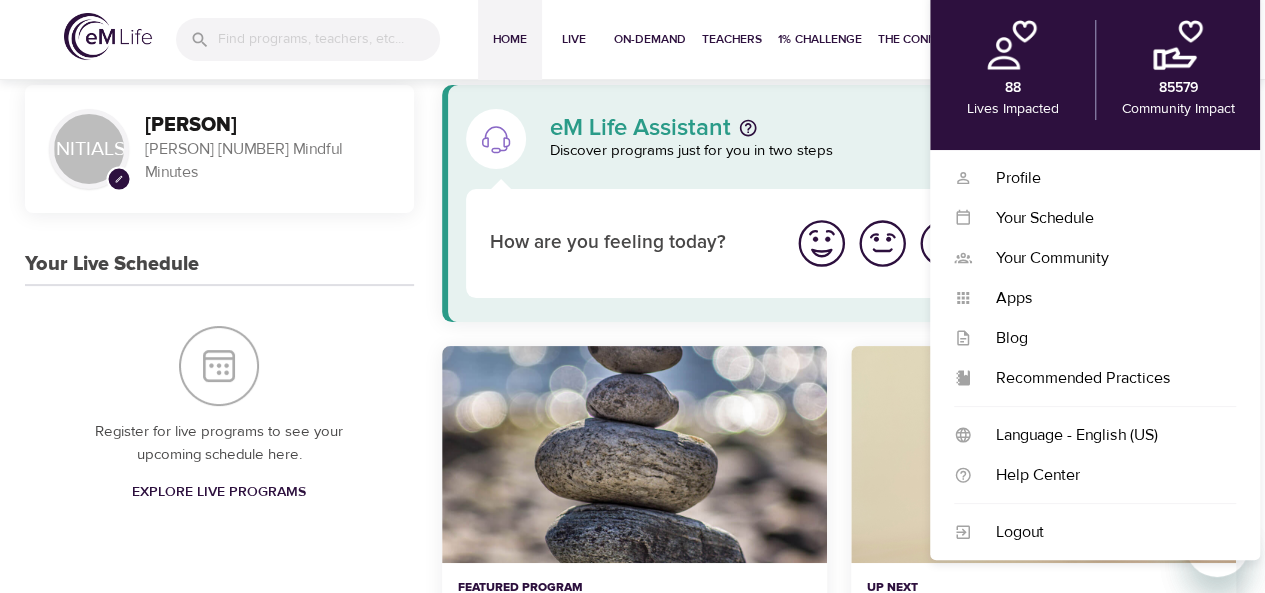 scroll, scrollTop: 0, scrollLeft: 0, axis: both 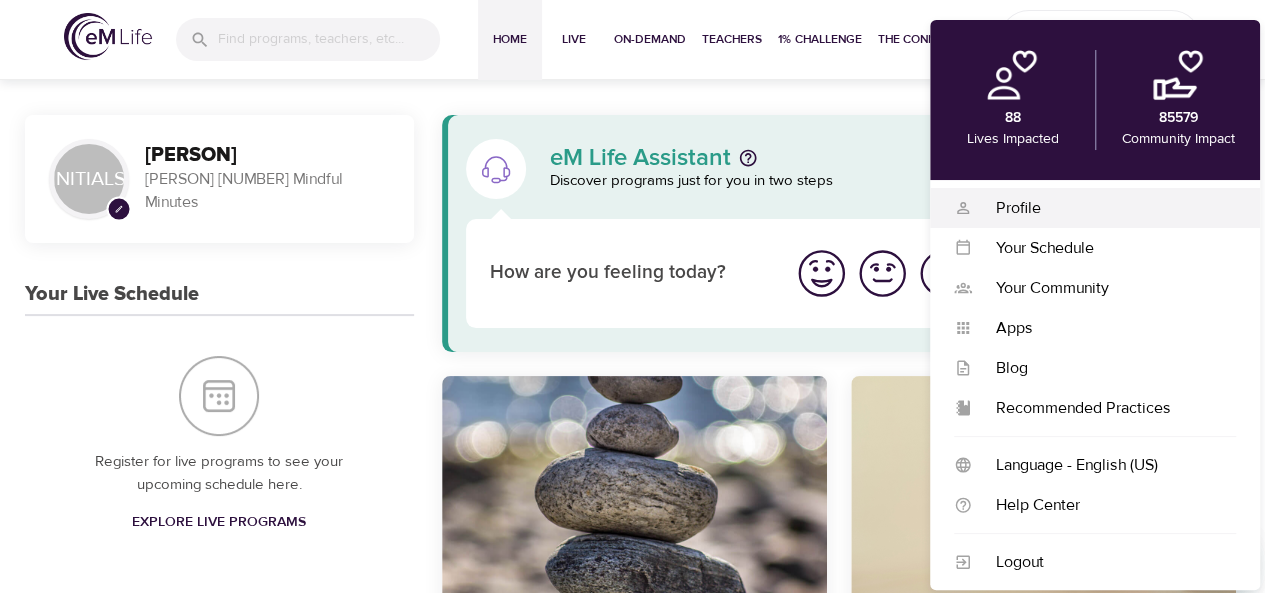click on "Profile Profile" at bounding box center (1095, 208) 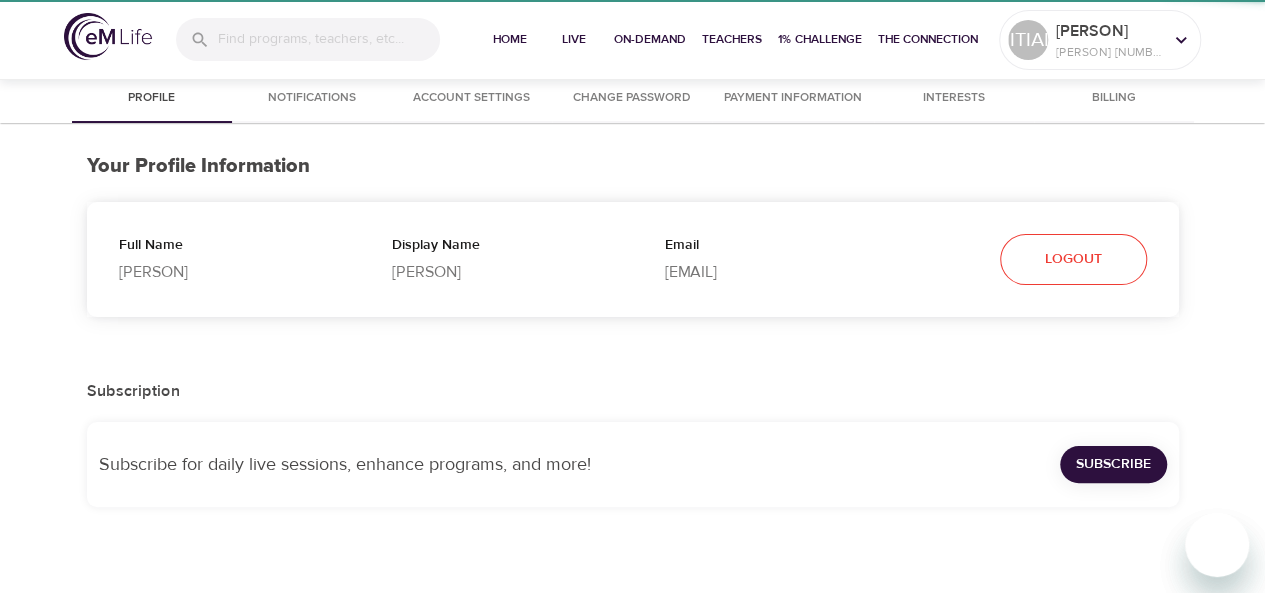 select on "10" 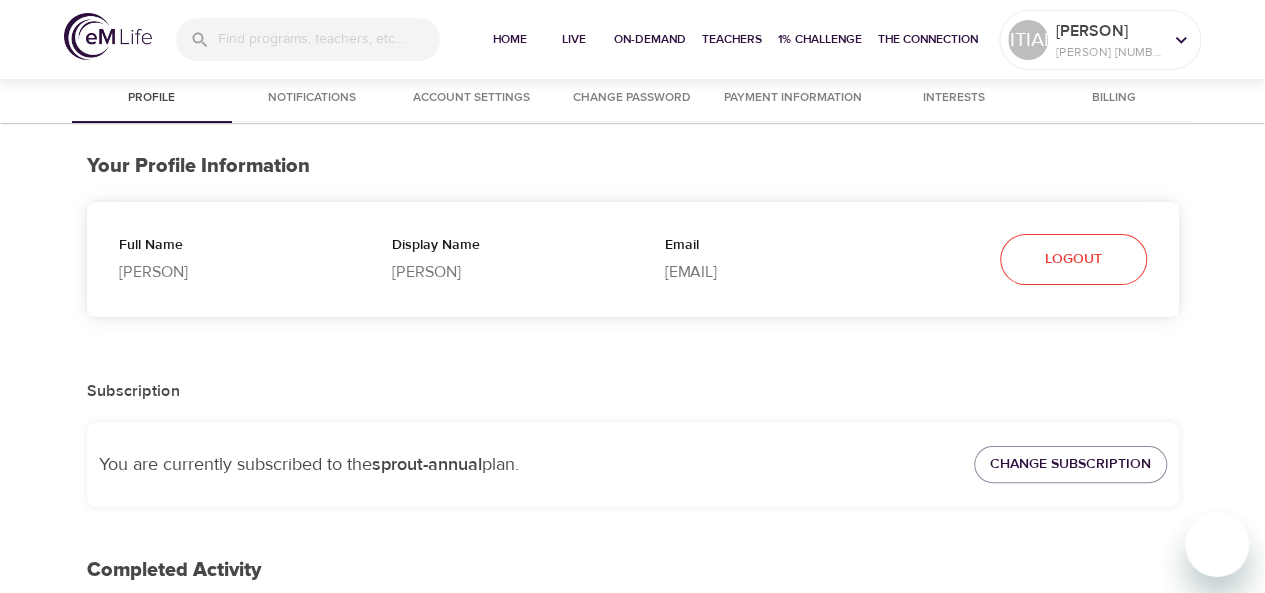 click on "Billing" at bounding box center (1114, 98) 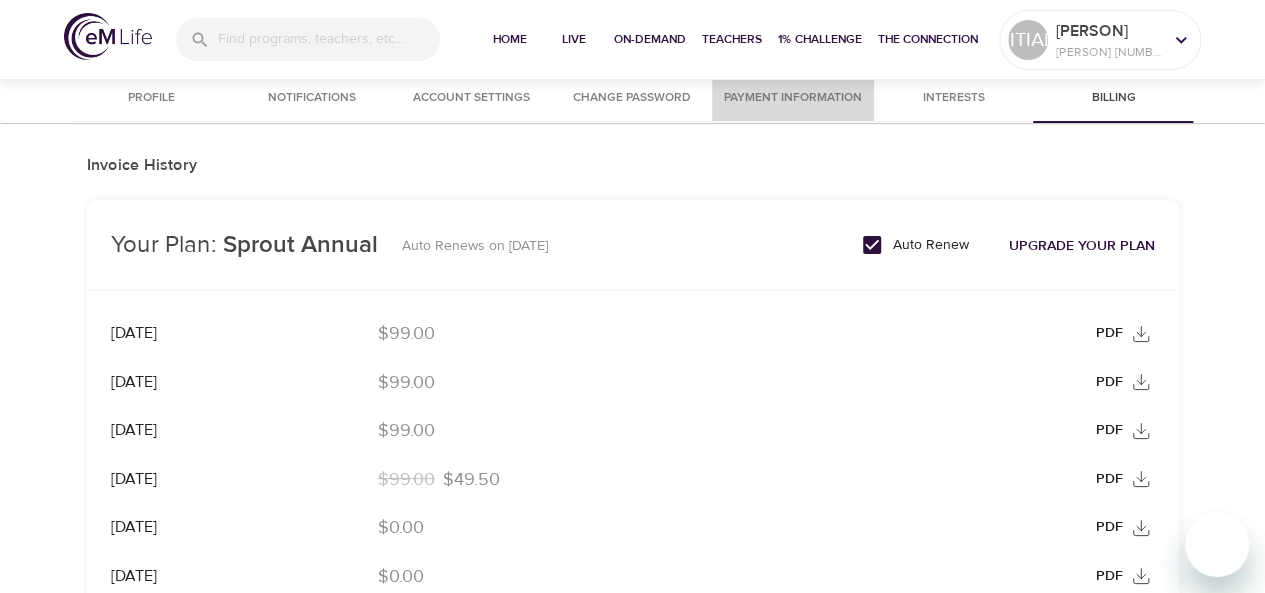 click on "Payment Information" at bounding box center (793, 98) 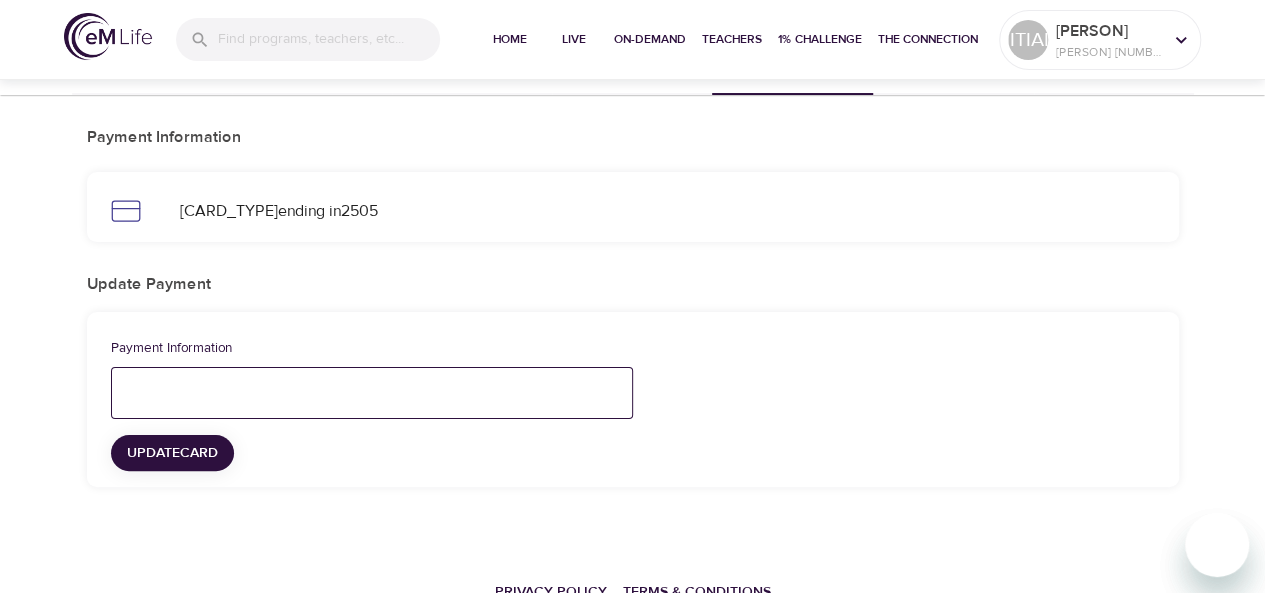 scroll, scrollTop: 0, scrollLeft: 0, axis: both 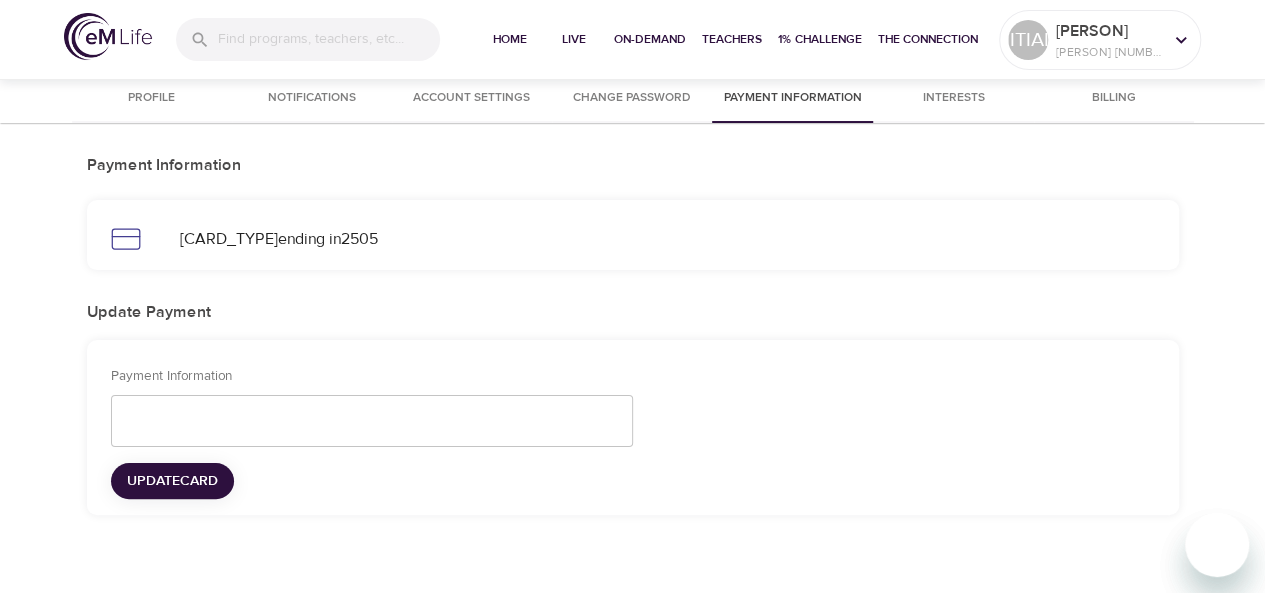 click on "[CARD_TYPE]  ending in  [NUMBER]" at bounding box center [667, 239] 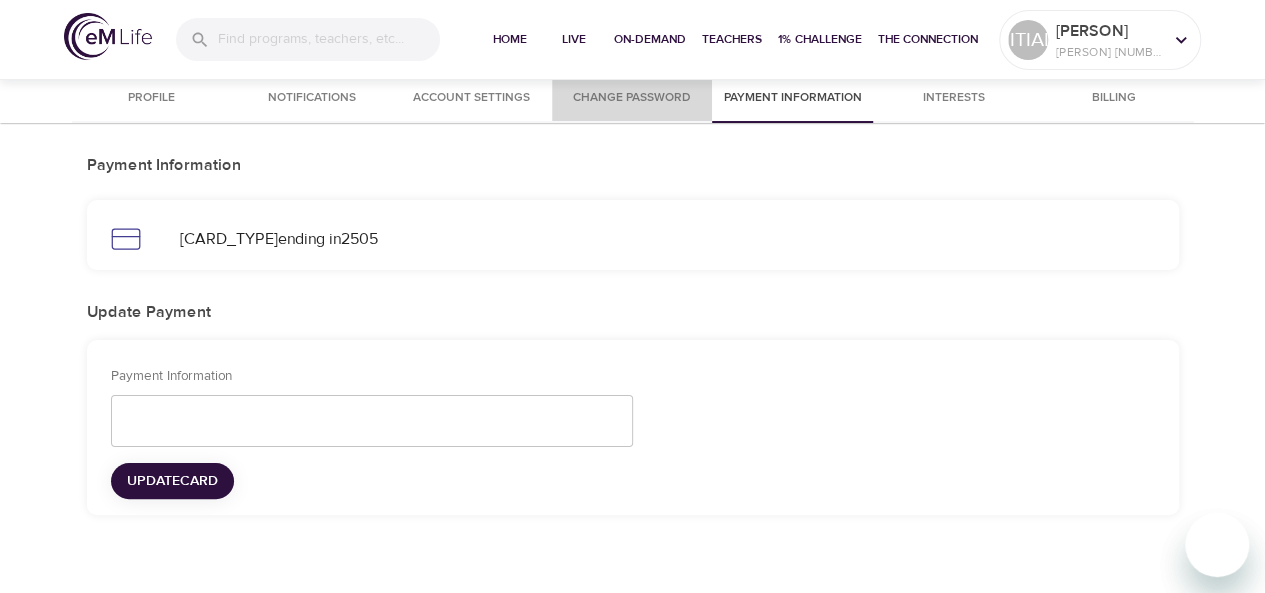 drag, startPoint x: 616, startPoint y: 90, endPoint x: 702, endPoint y: 105, distance: 87.29834 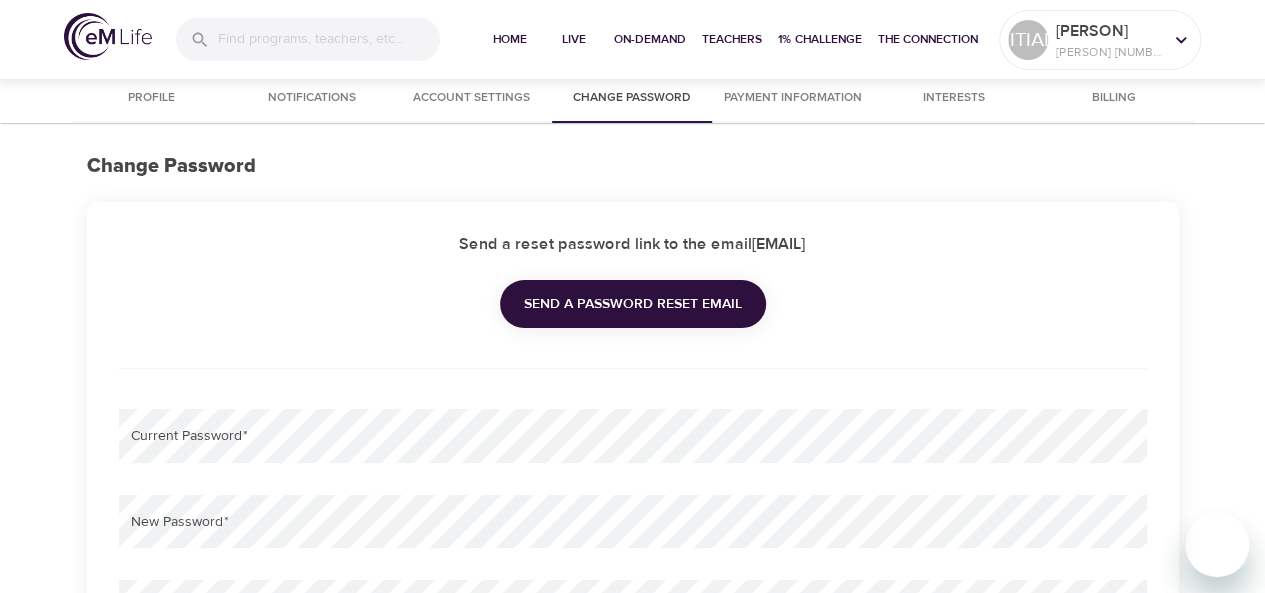 click on "Payment Information" at bounding box center [793, 98] 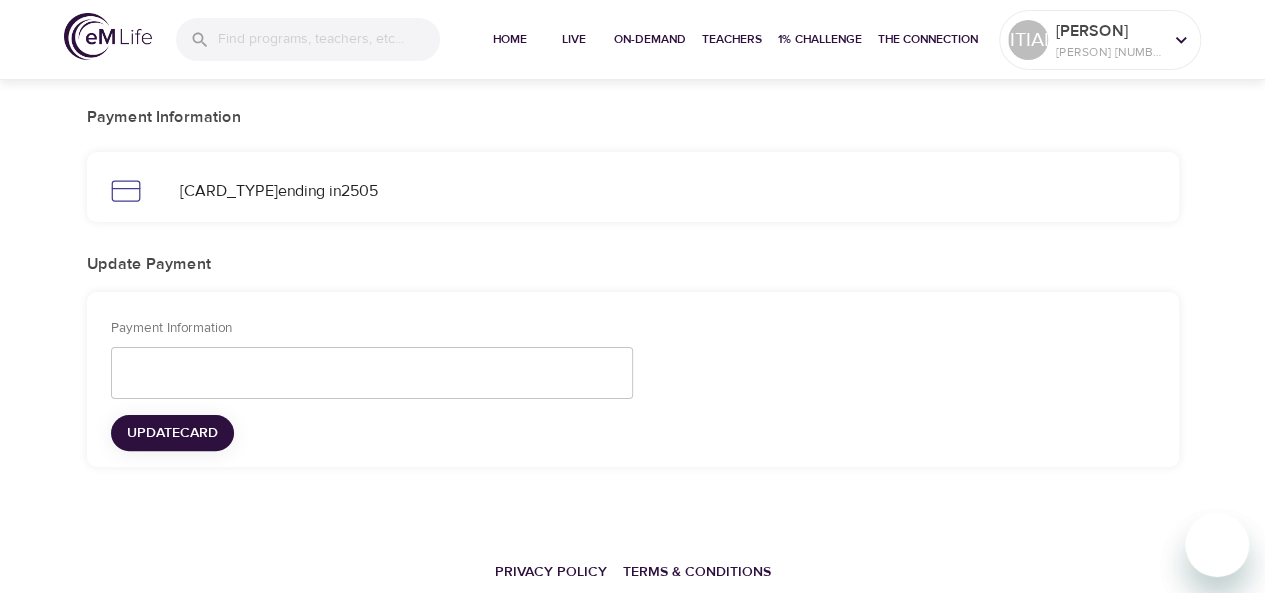 scroll, scrollTop: 0, scrollLeft: 0, axis: both 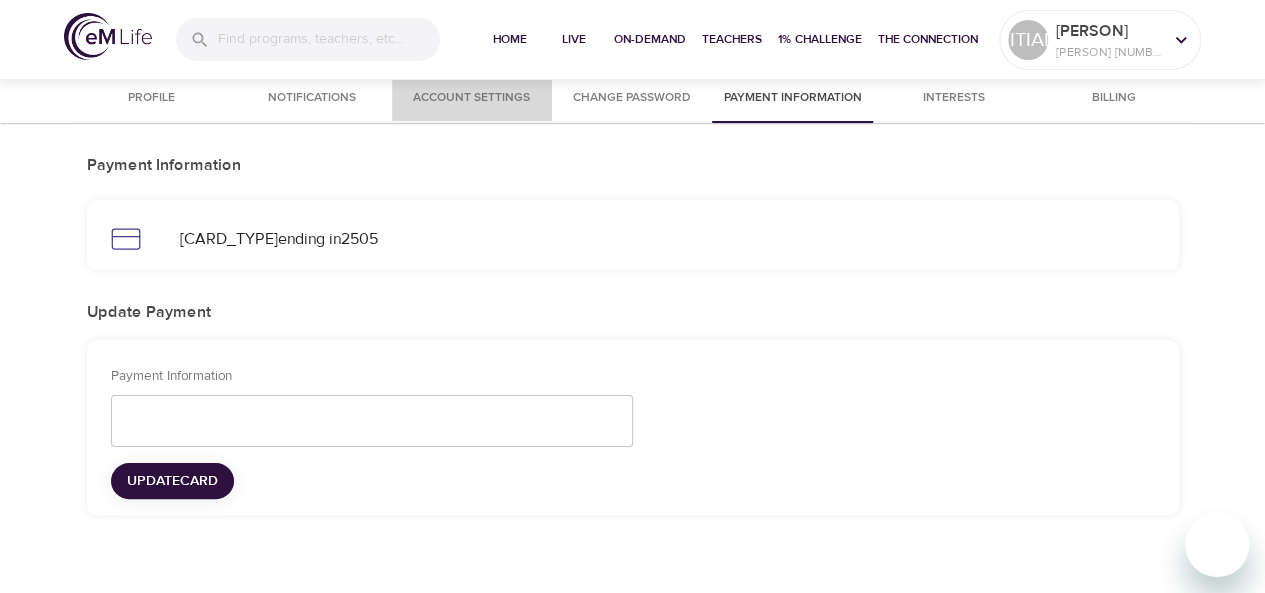 click on "Account Settings" at bounding box center [472, 98] 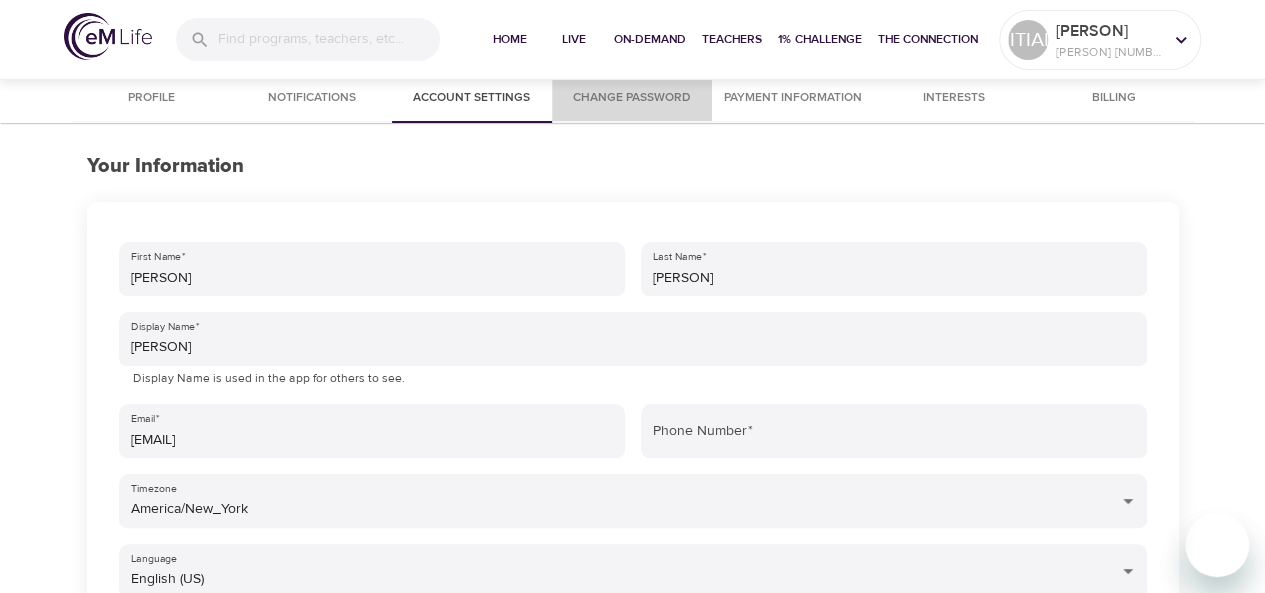 click on "Change Password" at bounding box center (632, 99) 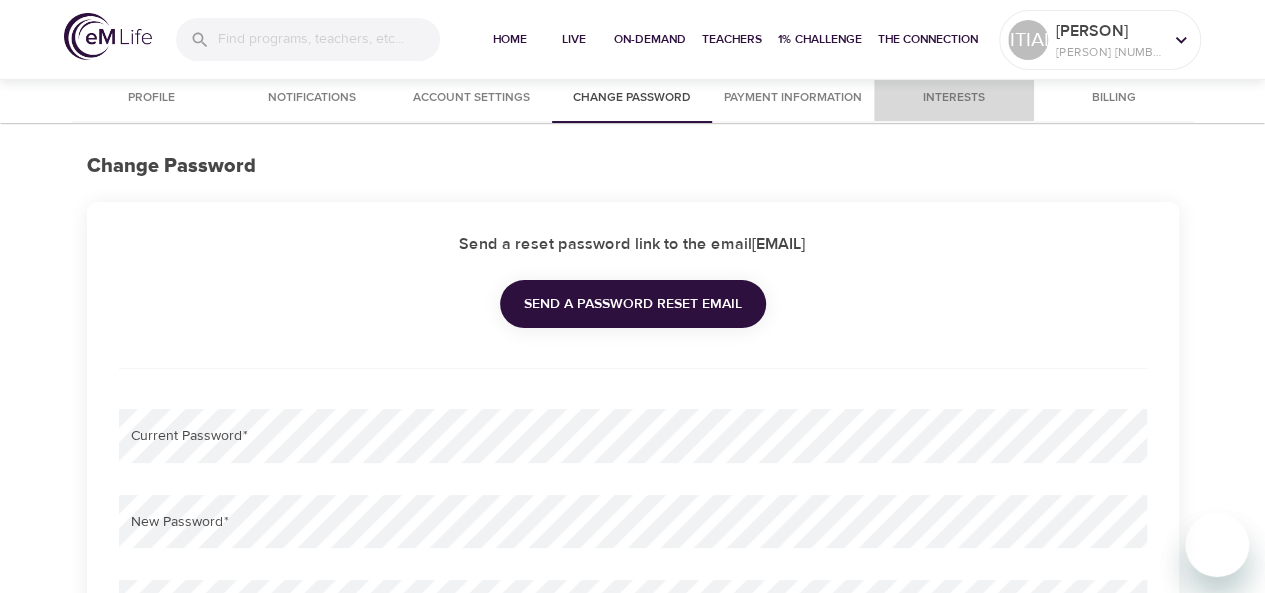 click on "Interests" at bounding box center (954, 98) 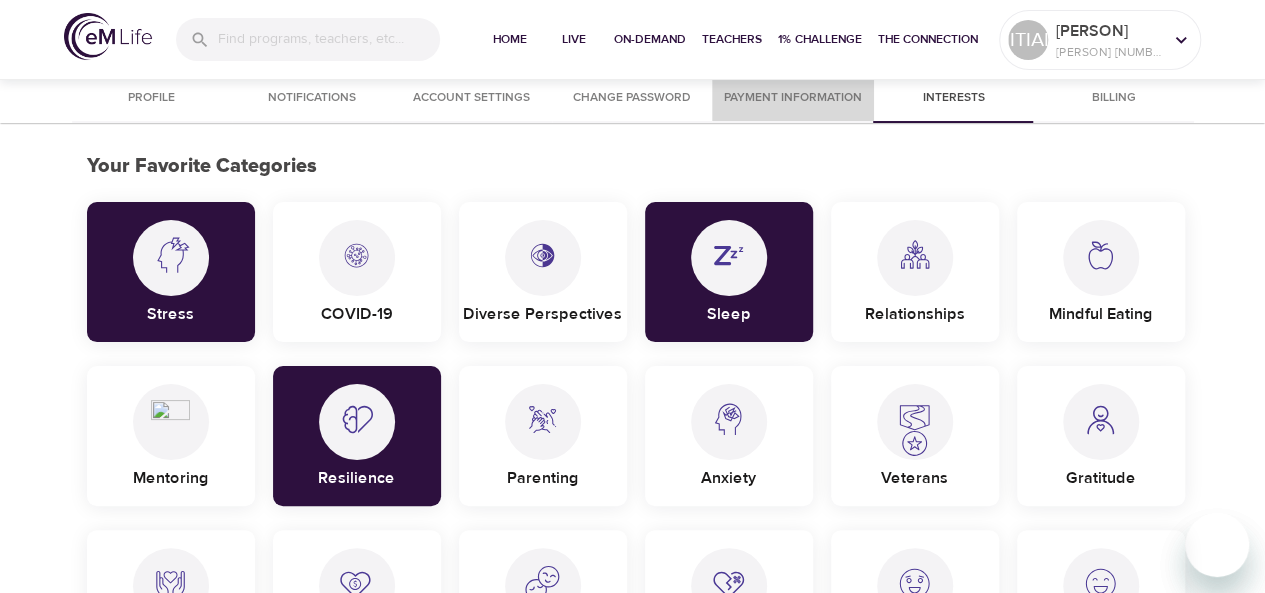 click on "Payment Information" at bounding box center (793, 98) 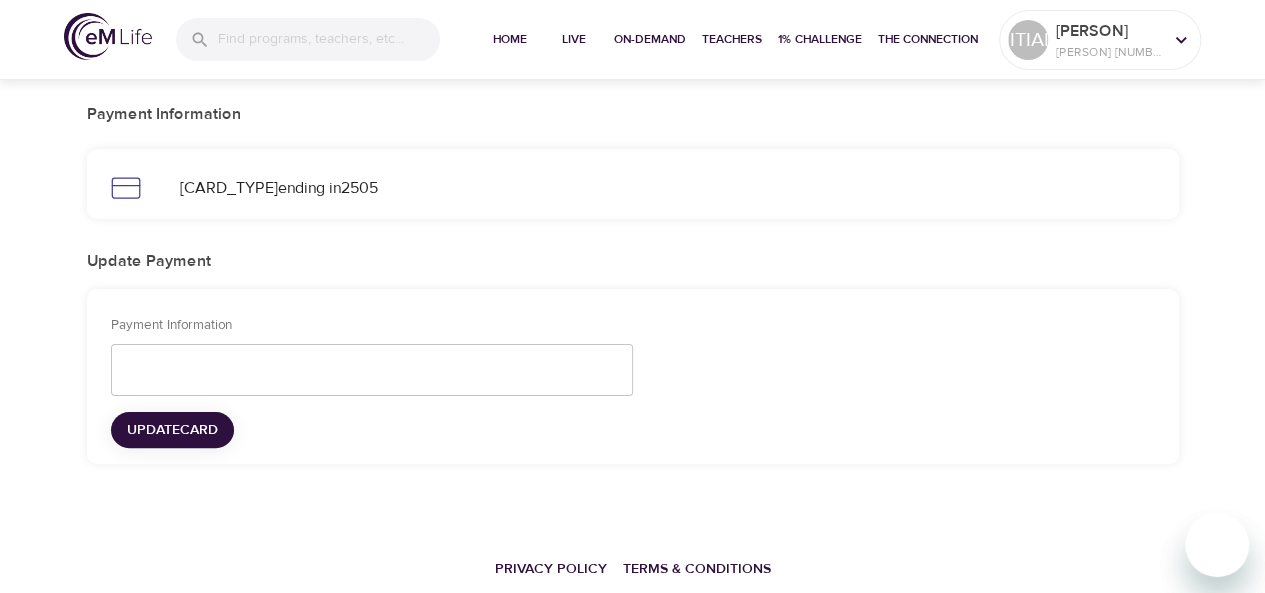 scroll, scrollTop: 0, scrollLeft: 0, axis: both 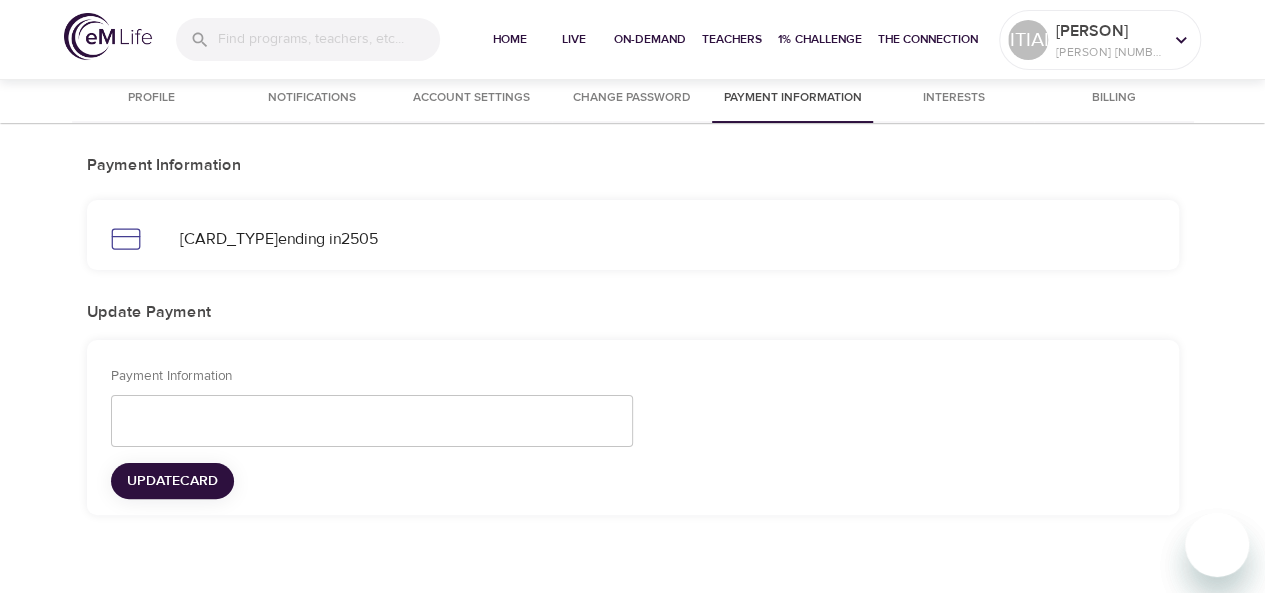click on "Billing" at bounding box center [1114, 98] 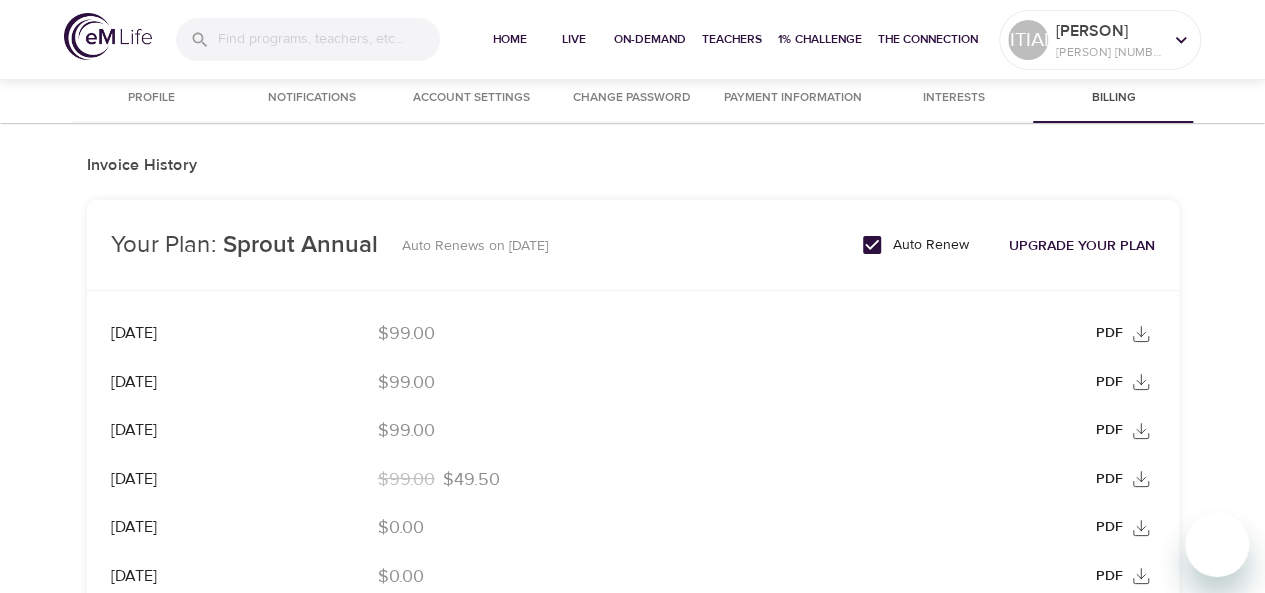 drag, startPoint x: 557, startPoint y: 247, endPoint x: 392, endPoint y: 251, distance: 165.04848 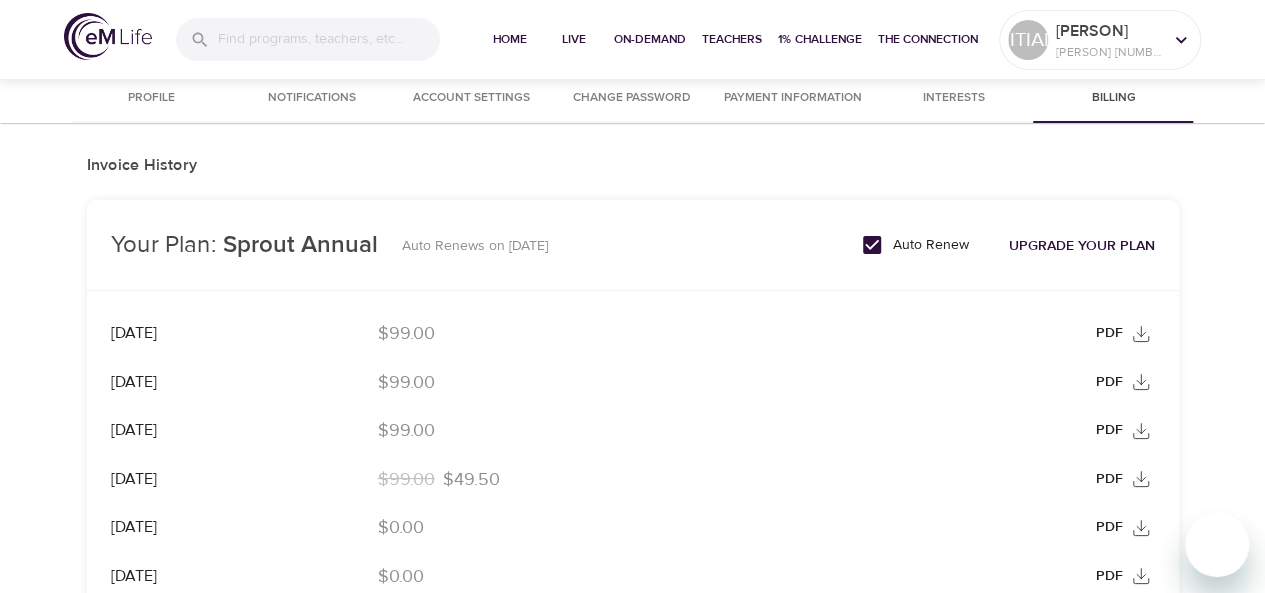 click on "Auto Renews on [DATE]" at bounding box center [475, 246] 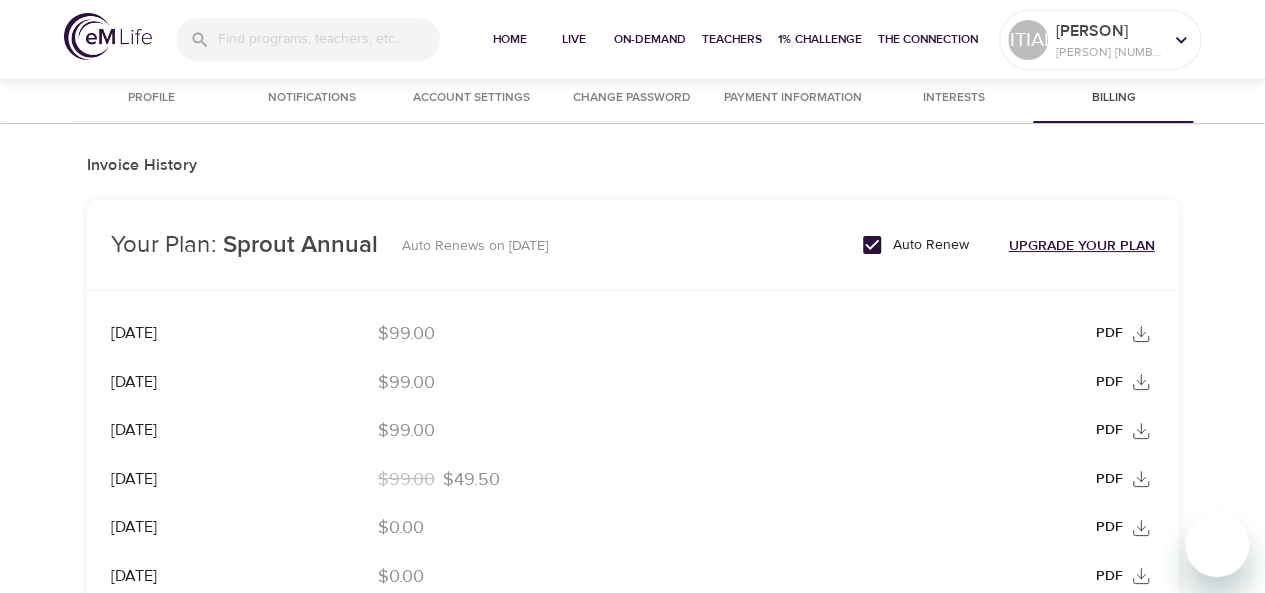 click on "Upgrade Your Plan" at bounding box center [1082, 246] 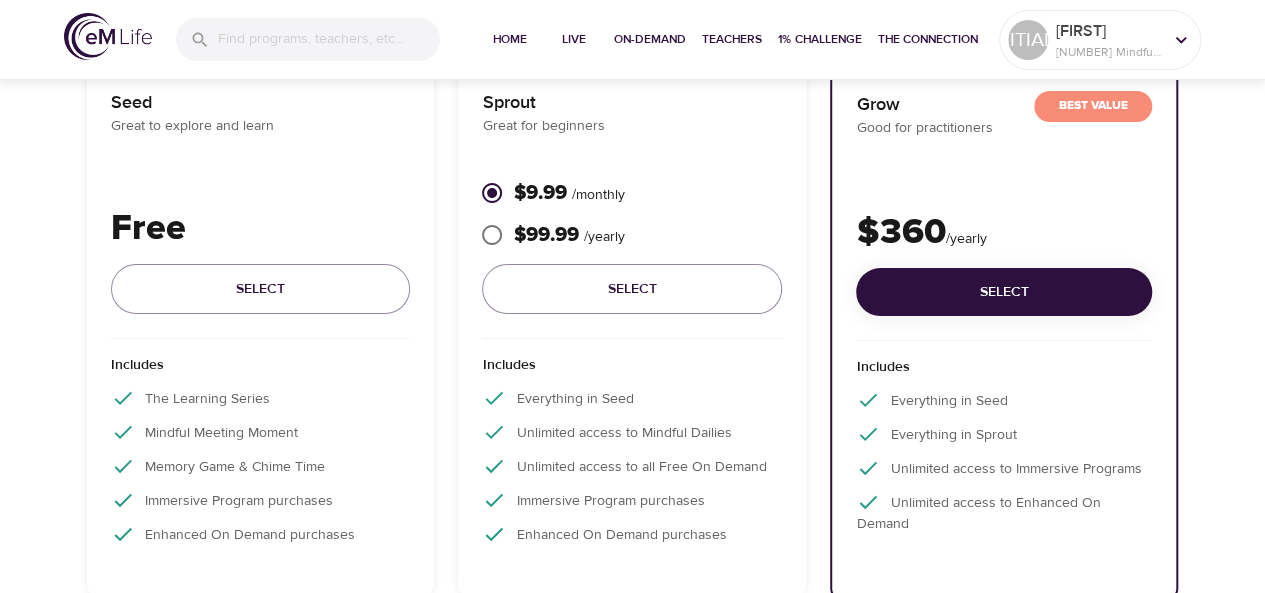 scroll, scrollTop: 0, scrollLeft: 0, axis: both 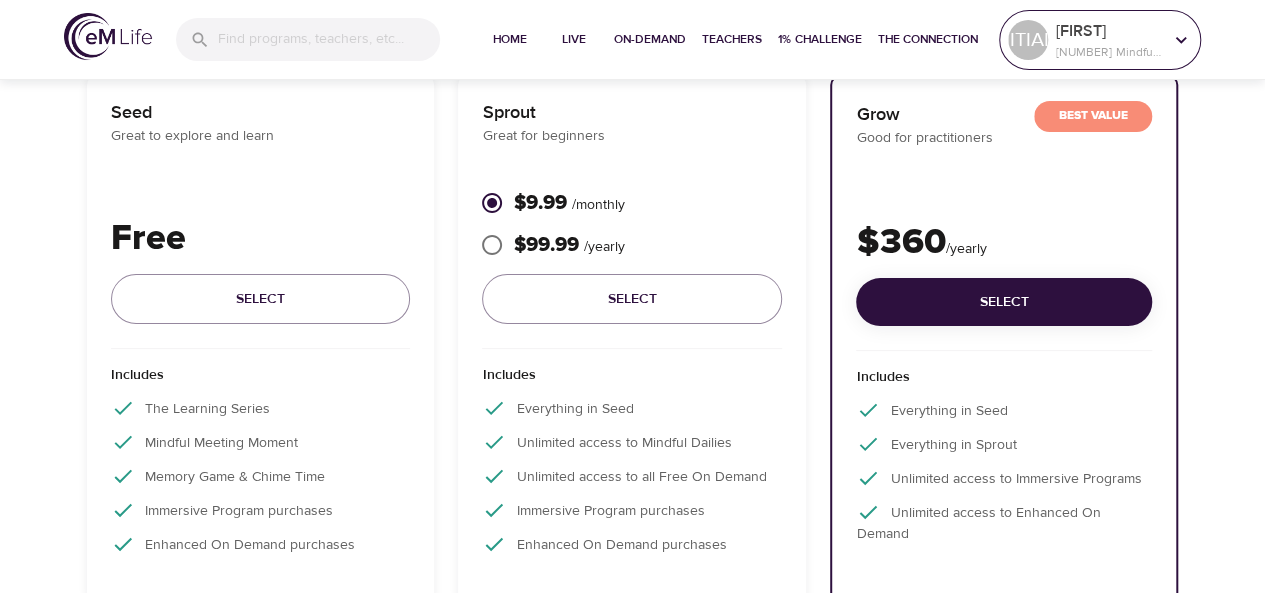 click 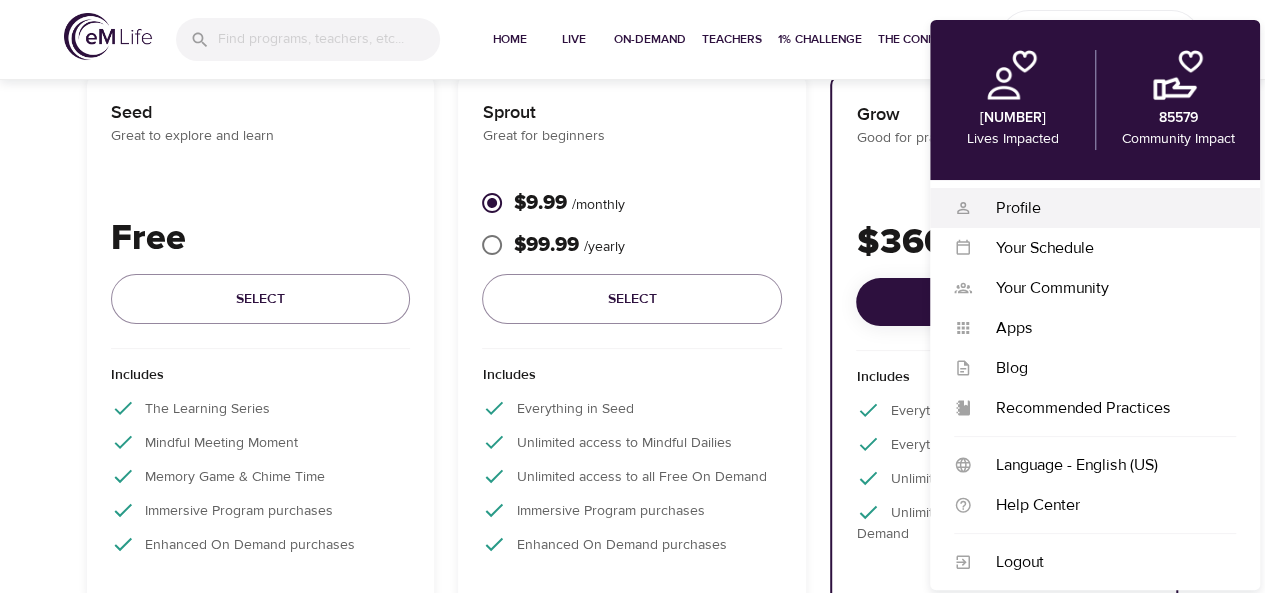 click on "Profile" at bounding box center (1104, 208) 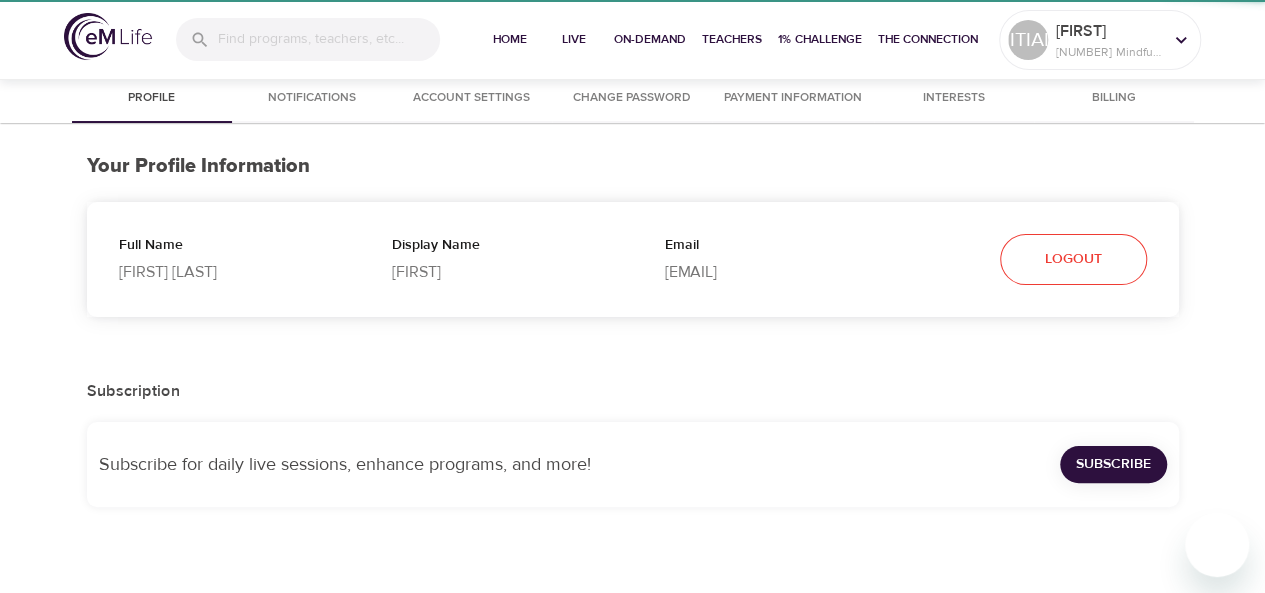 select on "10" 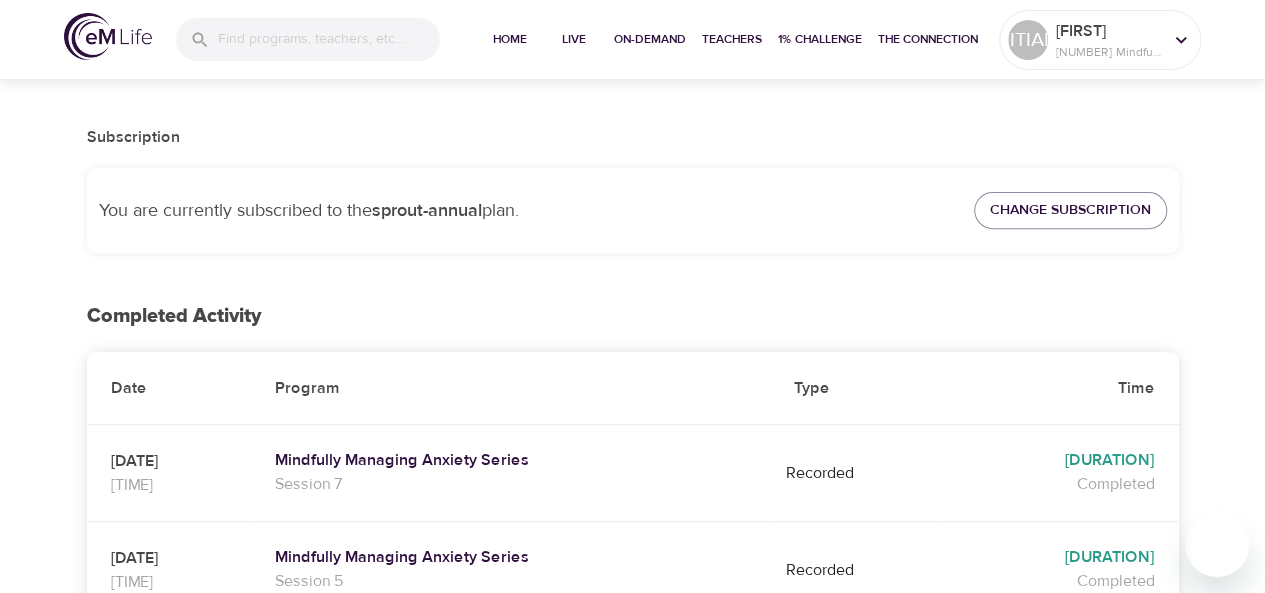 scroll, scrollTop: 100, scrollLeft: 0, axis: vertical 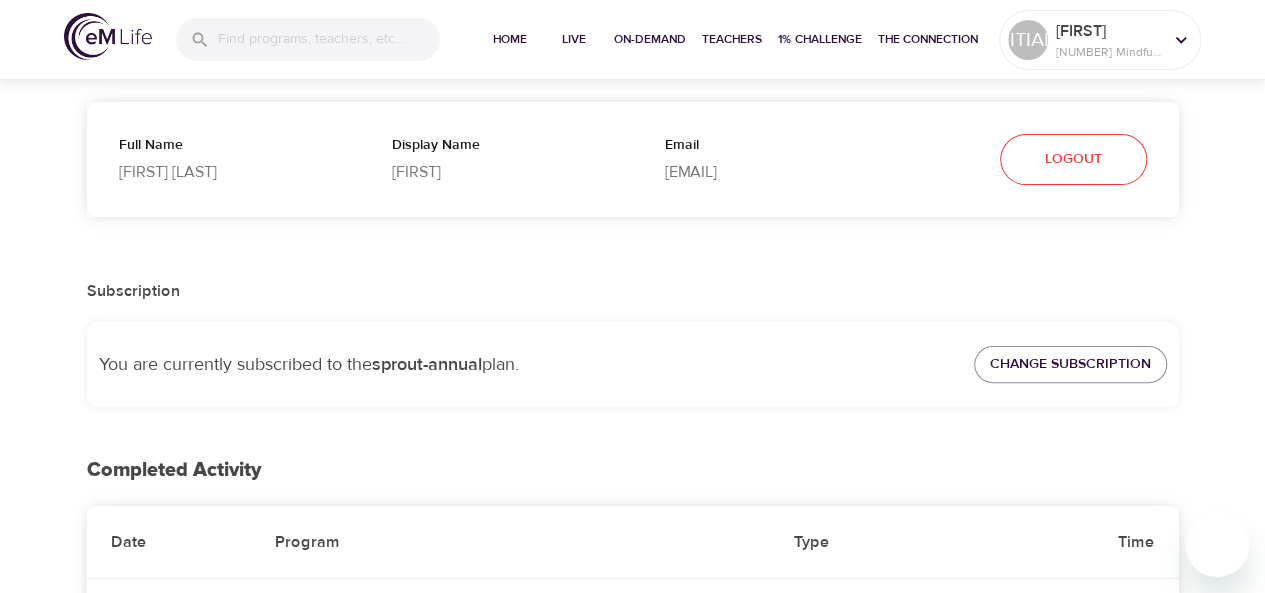 click on "sprout-annual" at bounding box center (427, 364) 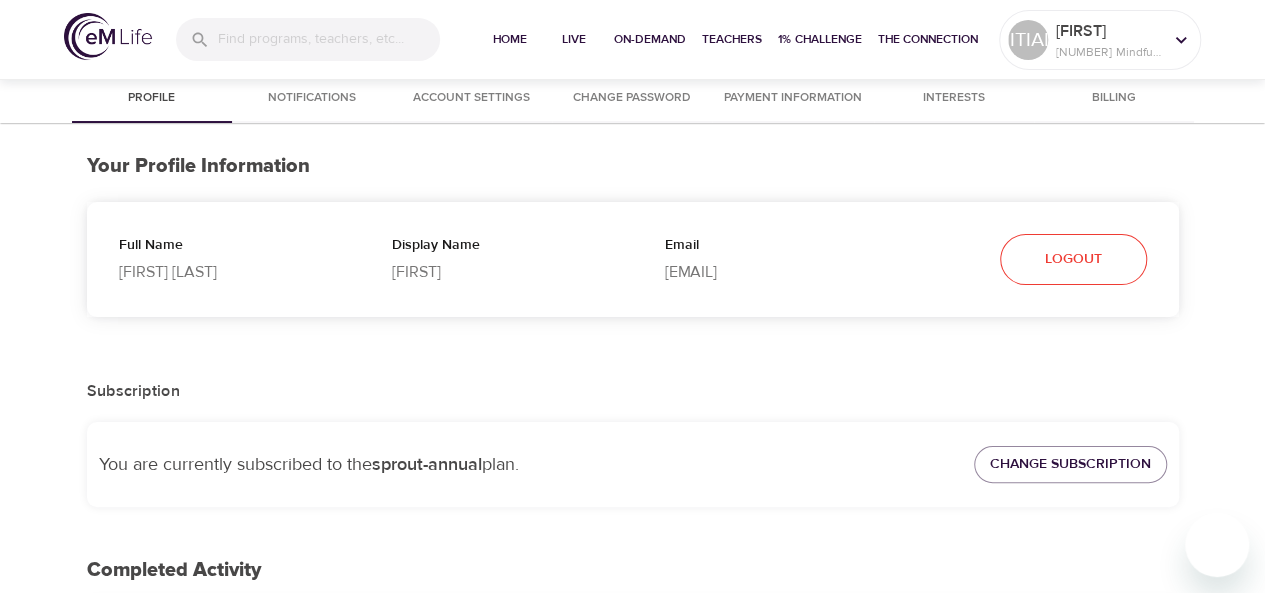 scroll, scrollTop: 0, scrollLeft: 0, axis: both 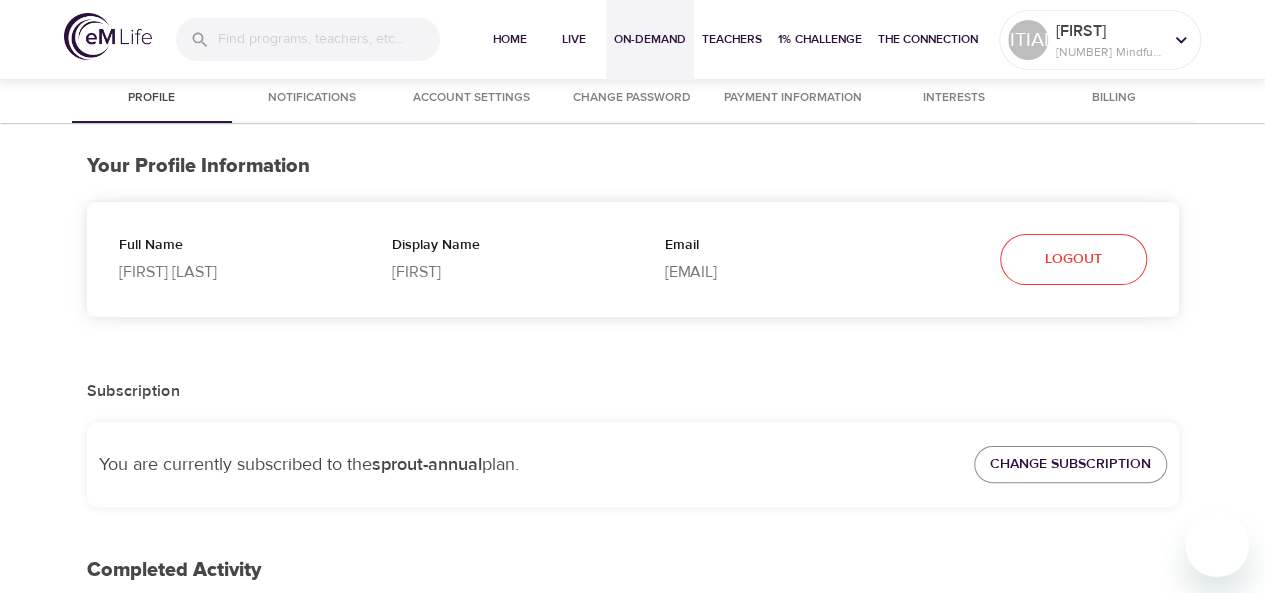 click on "On-Demand" at bounding box center (650, 39) 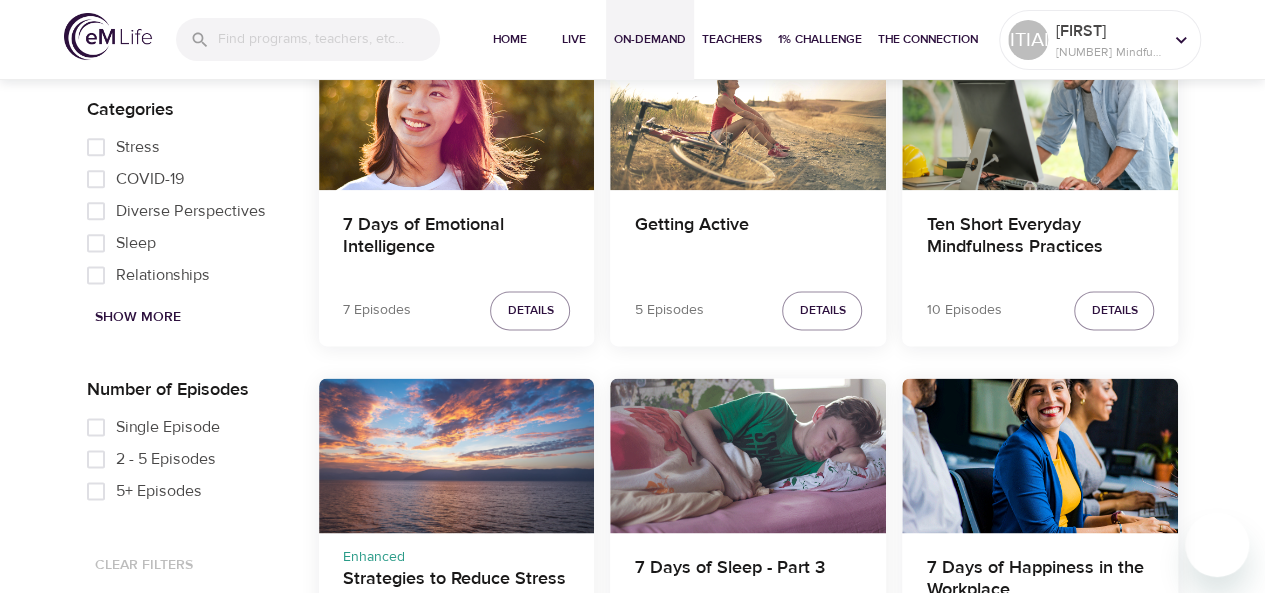 scroll, scrollTop: 1000, scrollLeft: 0, axis: vertical 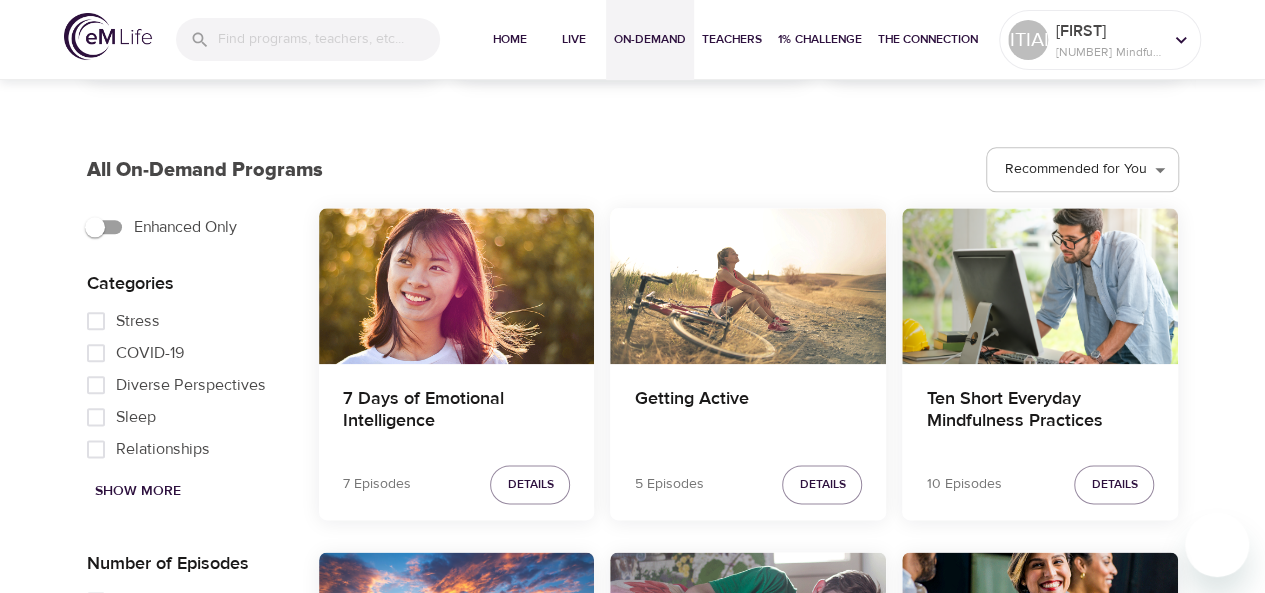 click at bounding box center [457, 285] 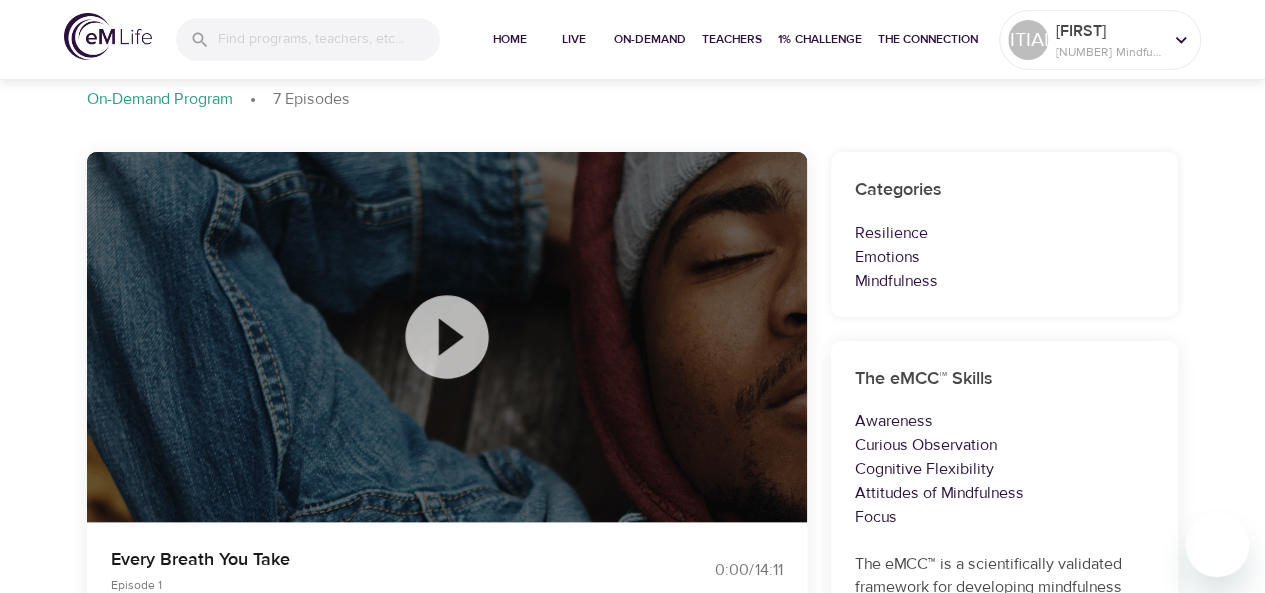 scroll, scrollTop: 300, scrollLeft: 0, axis: vertical 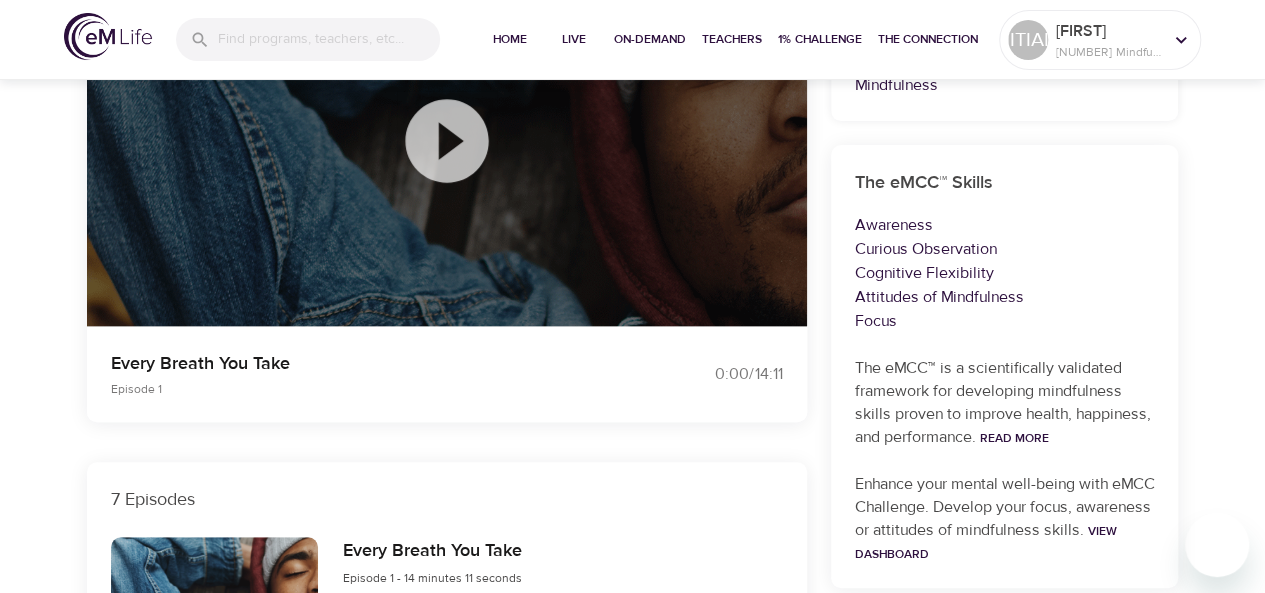 click 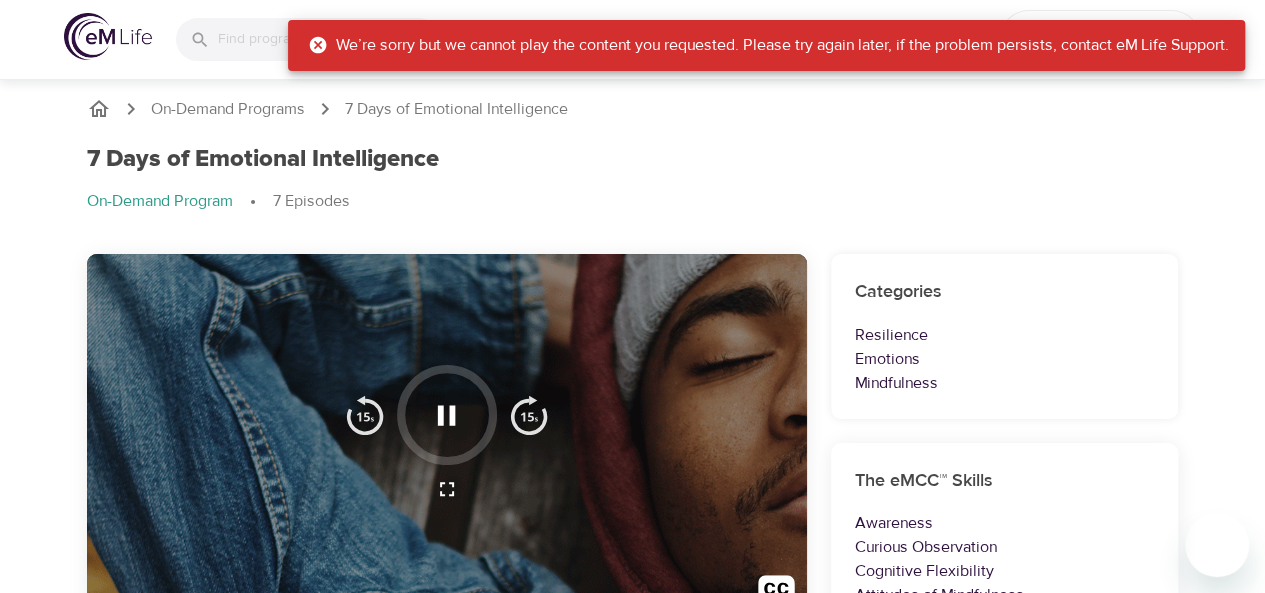 scroll, scrollTop: 0, scrollLeft: 0, axis: both 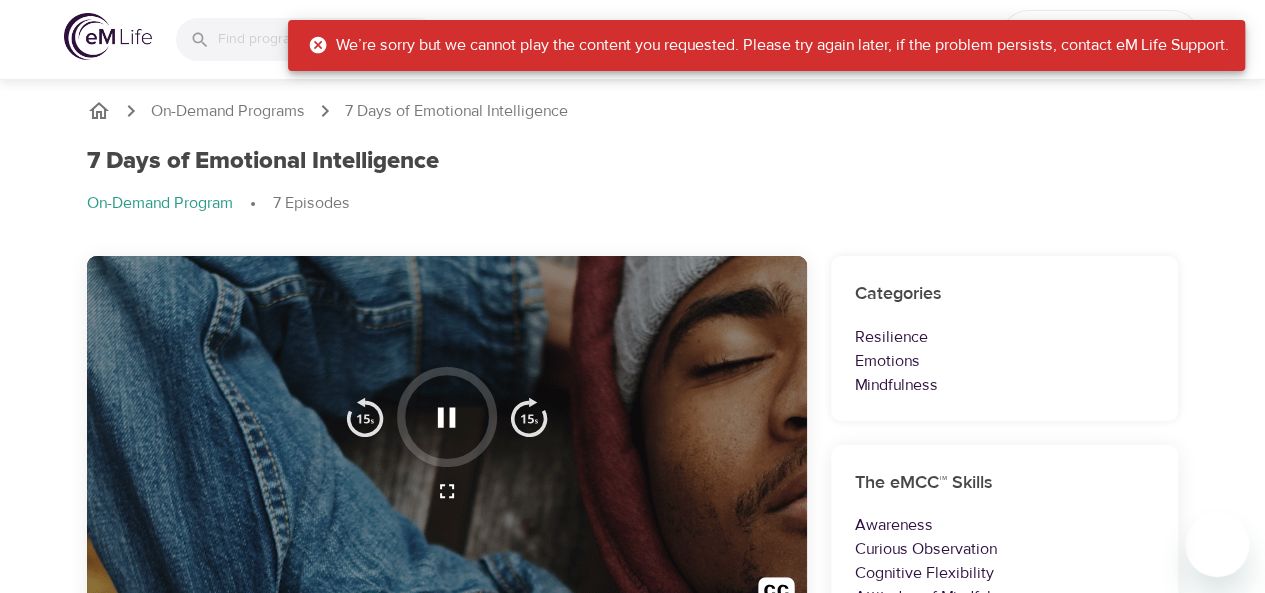 click on "We’re sorry but we cannot play the content you requested. Please try again later, if the problem persists, contact eM Life Support." at bounding box center [768, 45] 